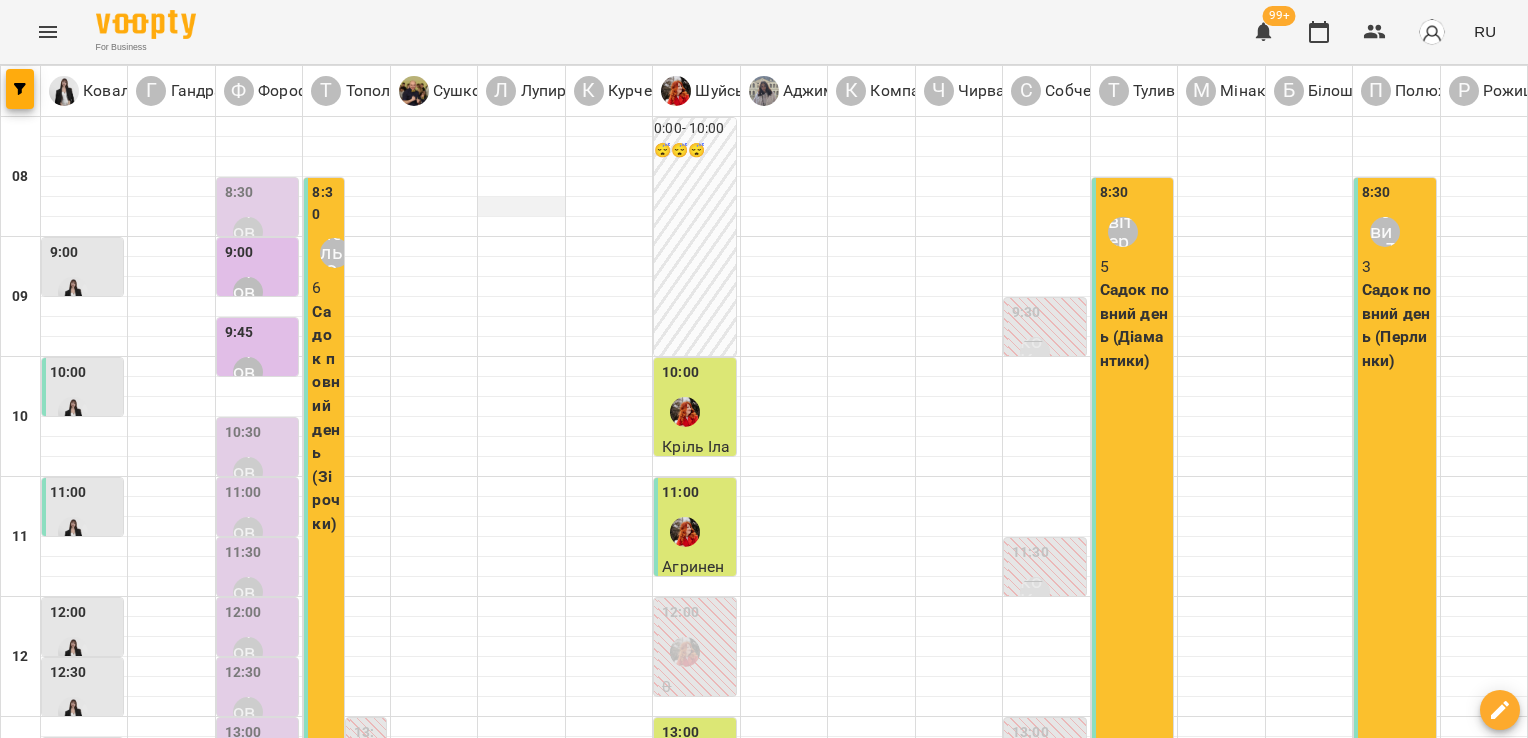 scroll, scrollTop: 0, scrollLeft: 0, axis: both 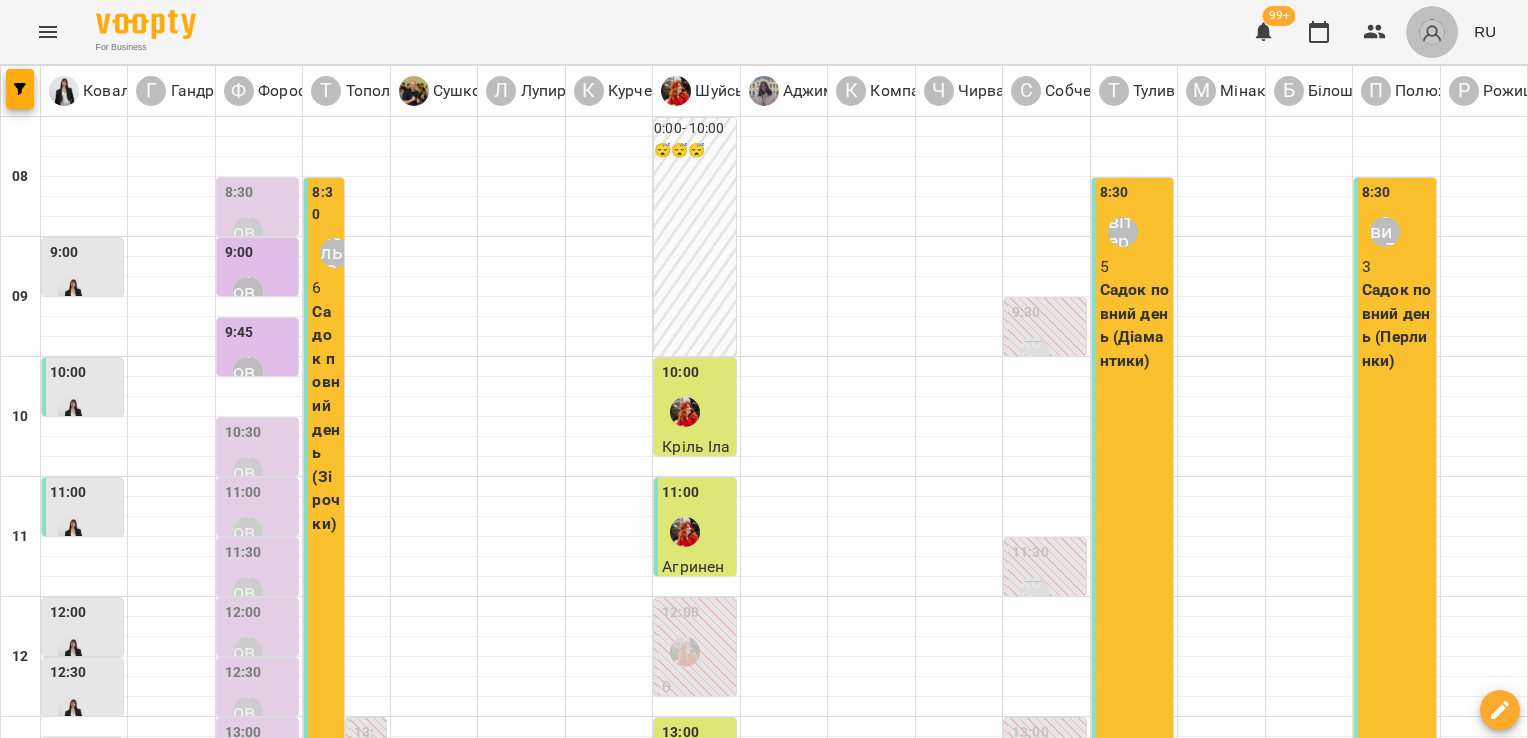 click at bounding box center (1432, 32) 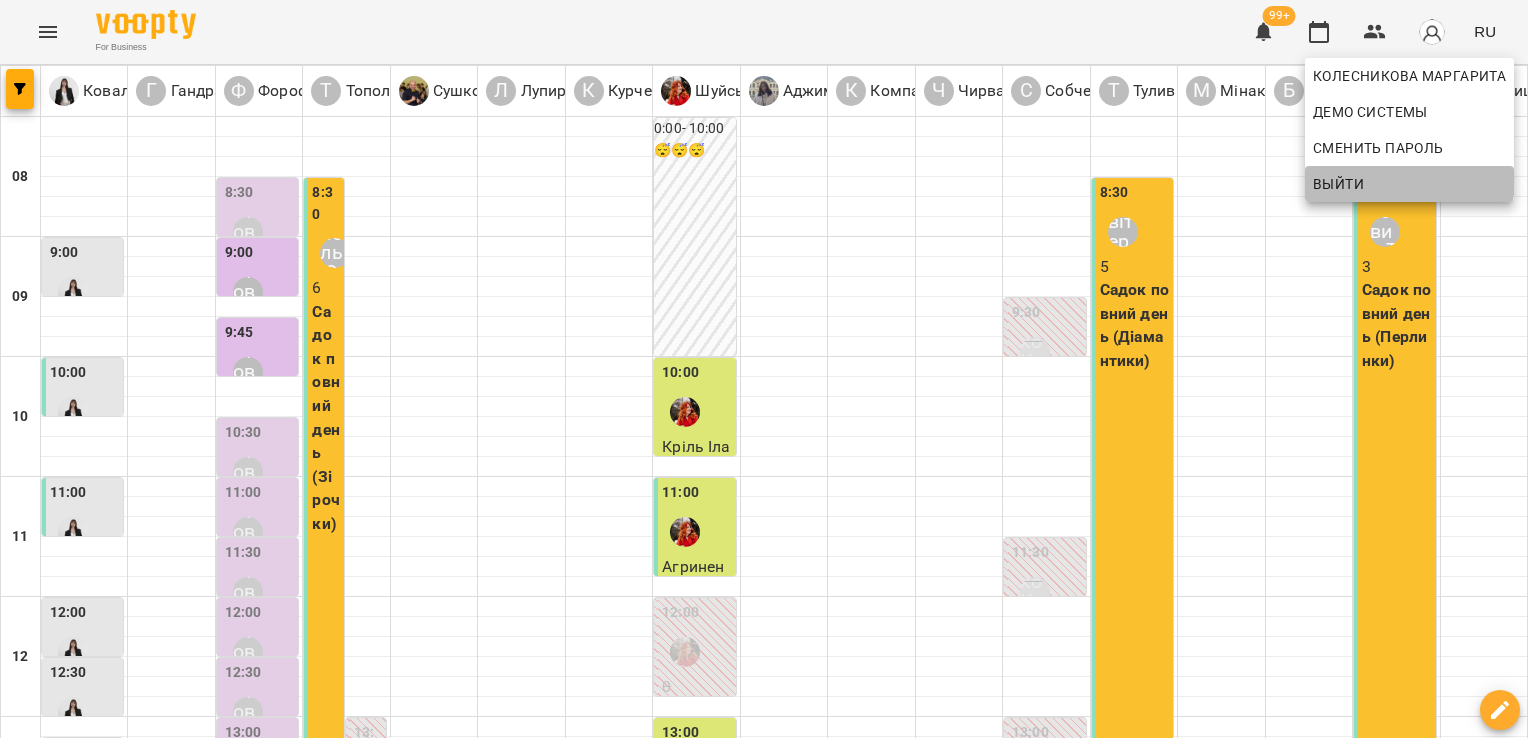 click on "Выйти" at bounding box center (1409, 184) 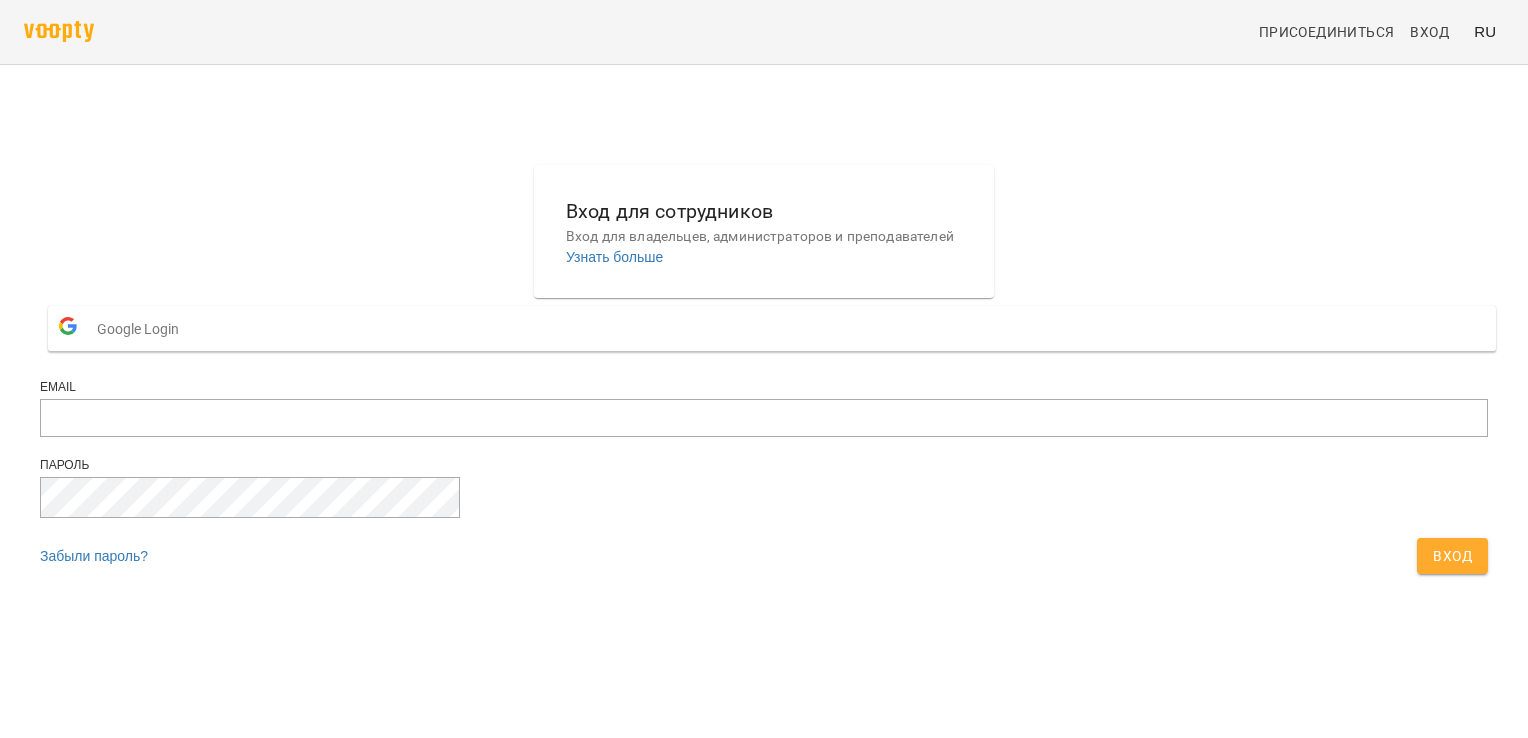 scroll, scrollTop: 0, scrollLeft: 0, axis: both 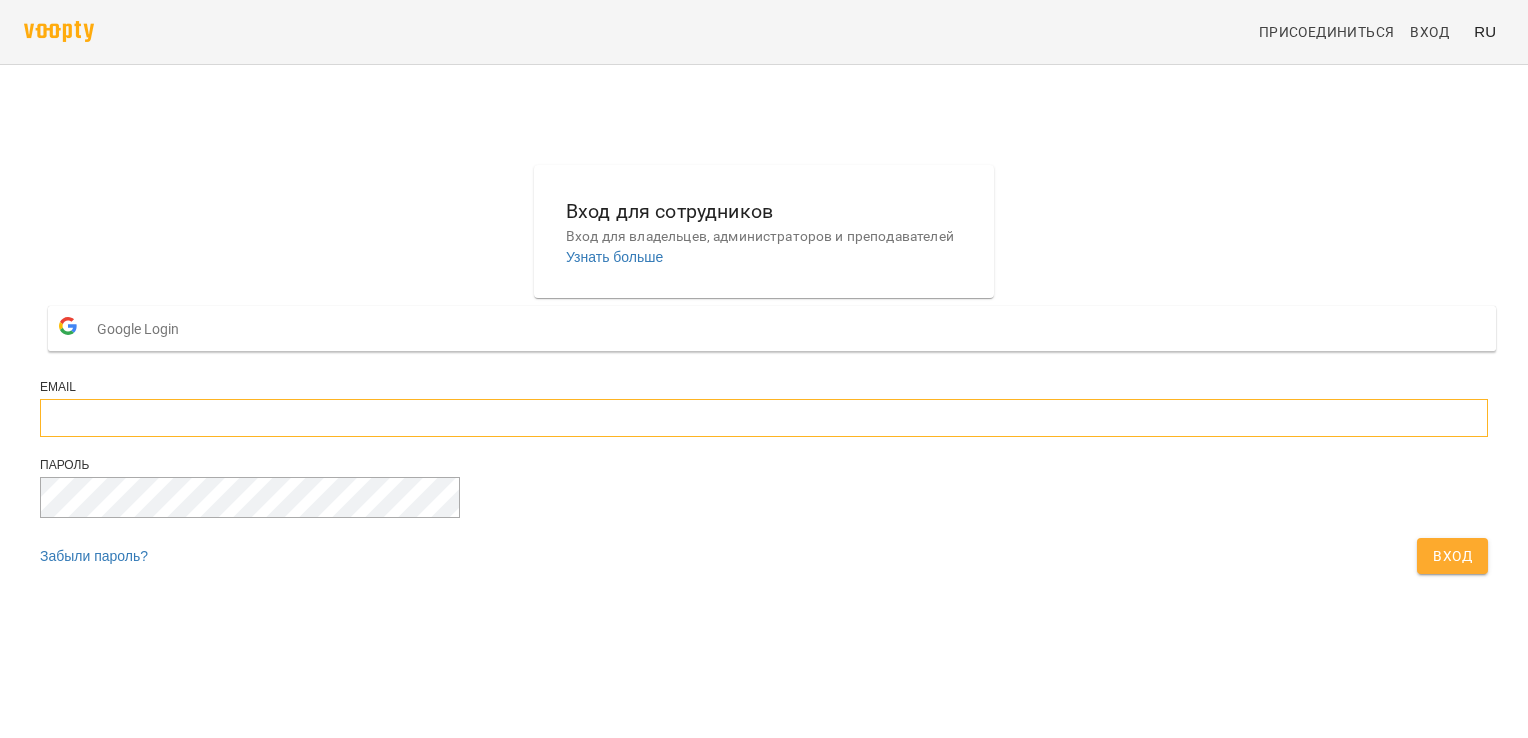 type on "**********" 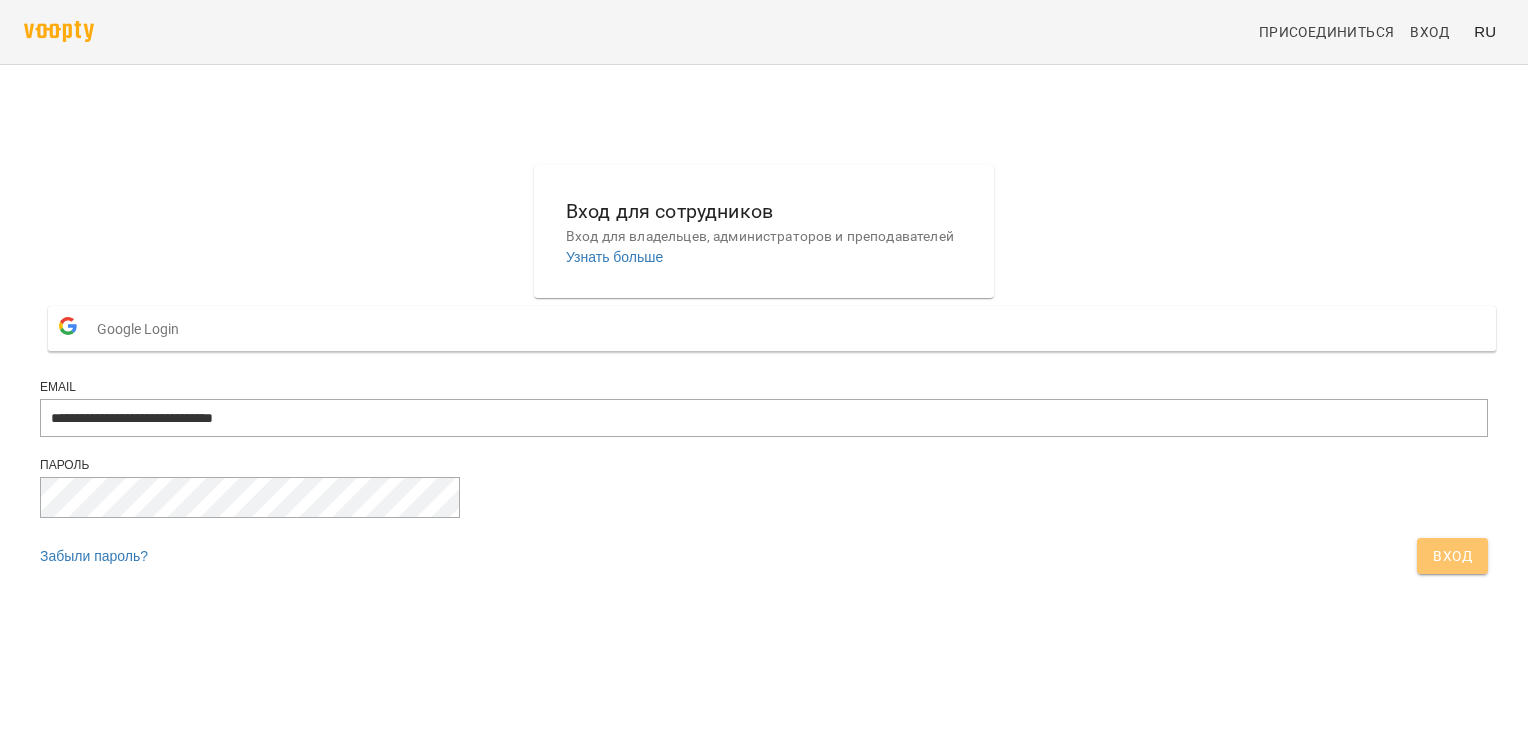 click on "Вход" at bounding box center [1452, 556] 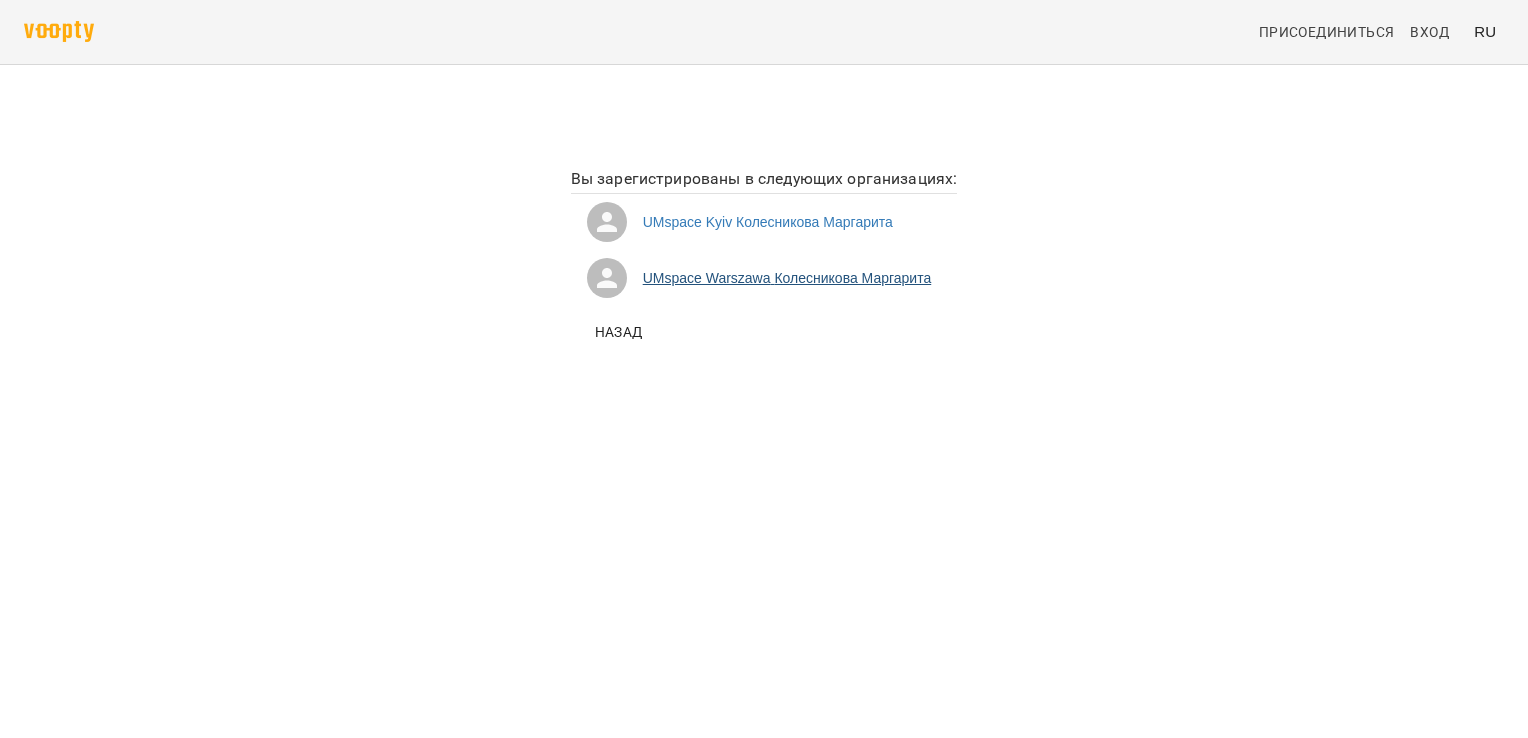 click on "UMspace Warszawa   Колесникова Маргарита" at bounding box center (764, 278) 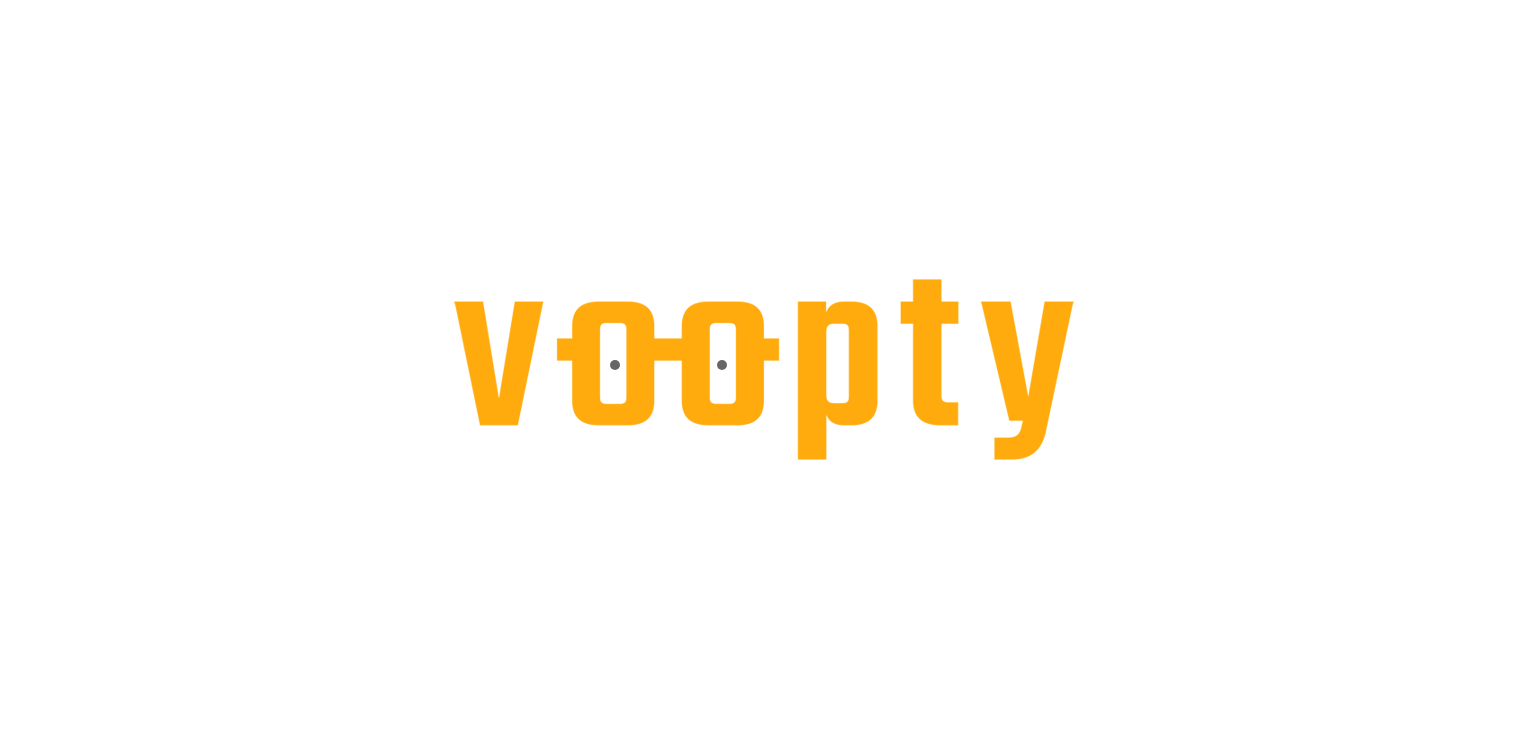 scroll, scrollTop: 0, scrollLeft: 0, axis: both 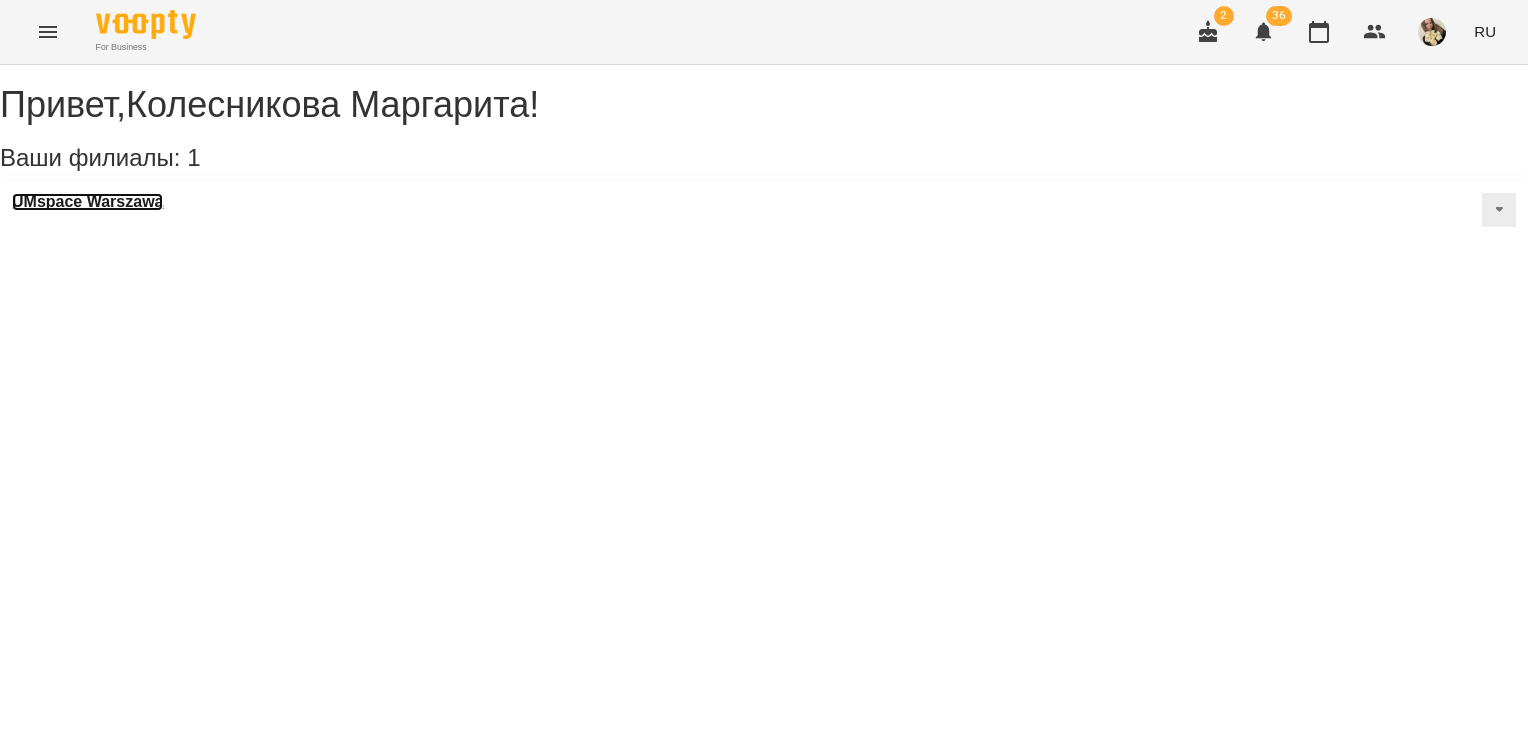 click on "UMspace Warszawa" at bounding box center (87, 202) 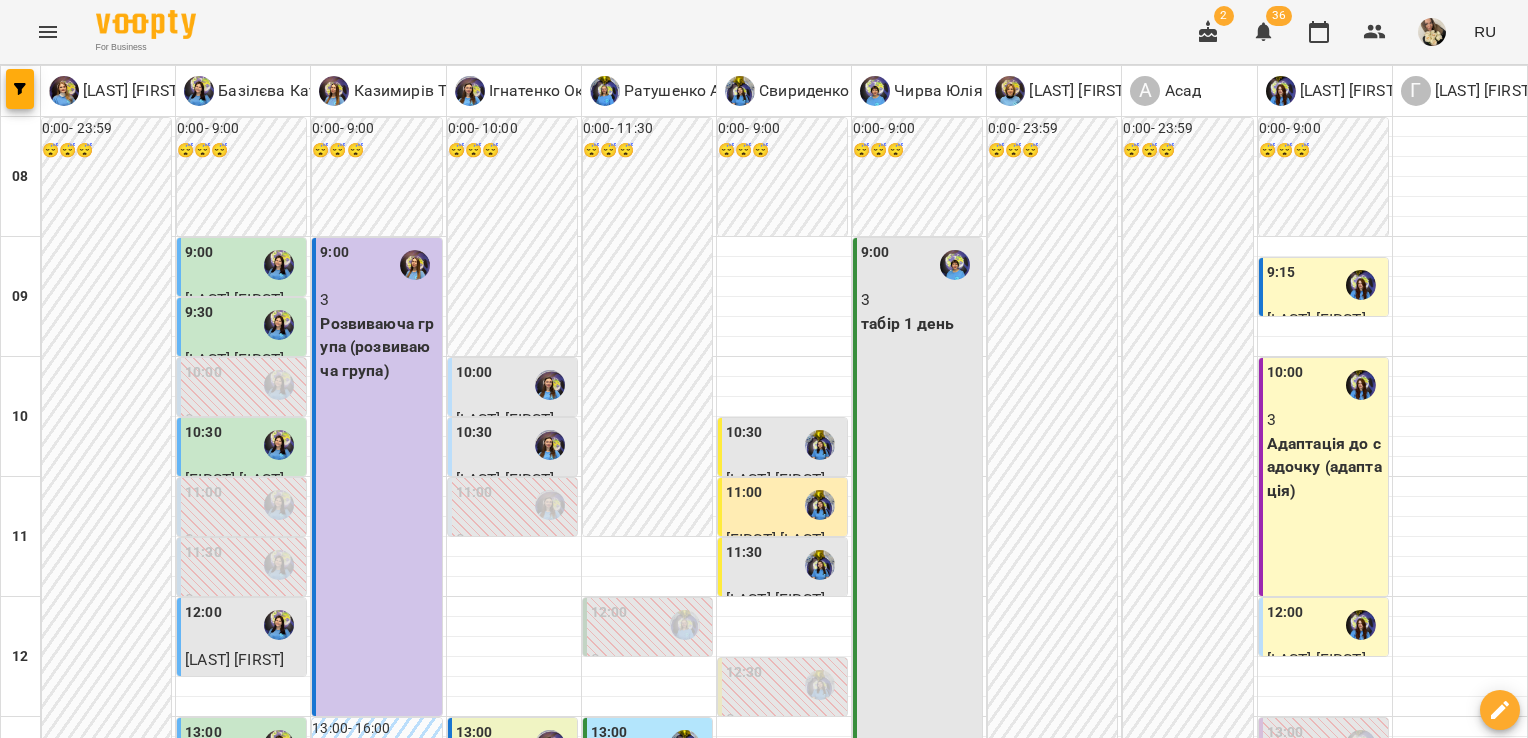 click at bounding box center (863, 1768) 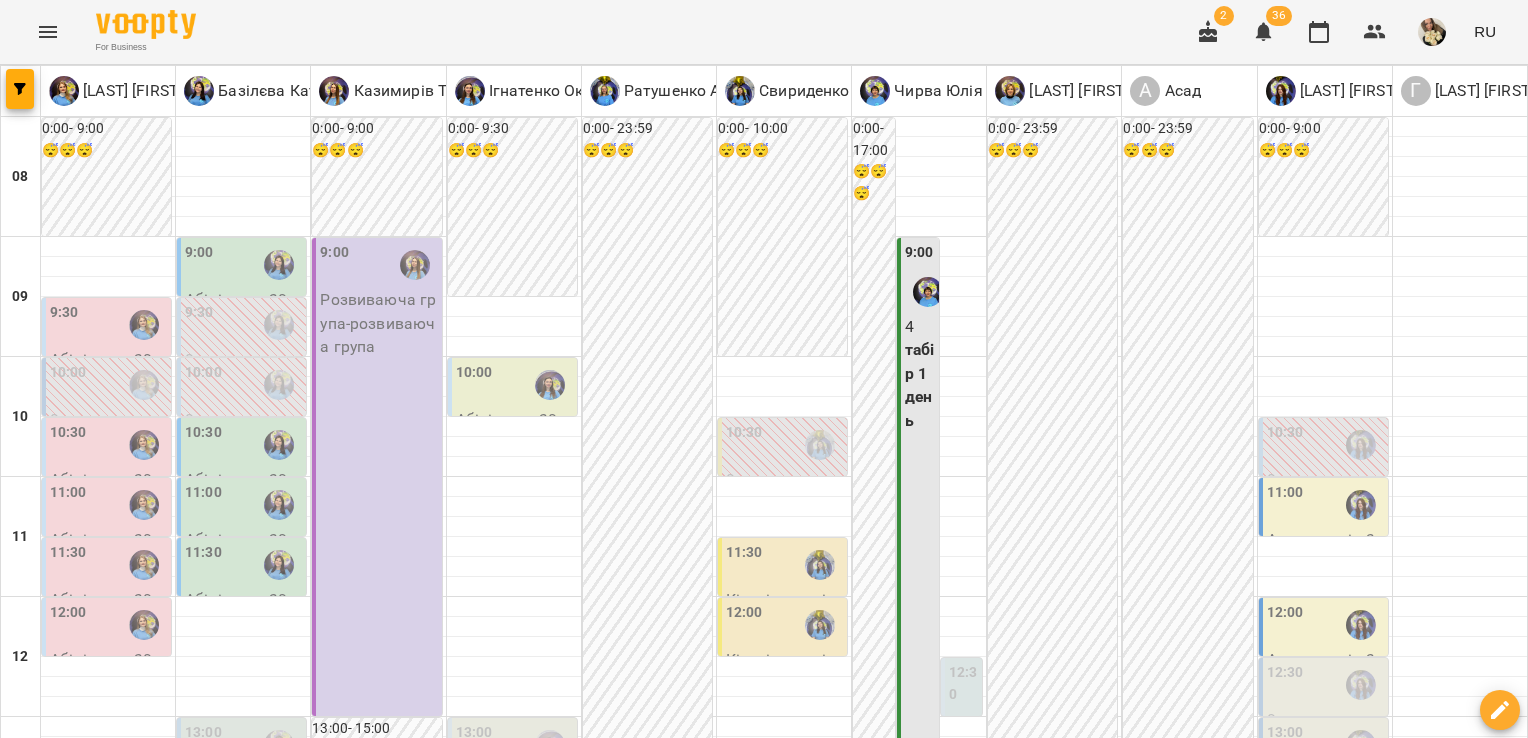 scroll, scrollTop: 439, scrollLeft: 0, axis: vertical 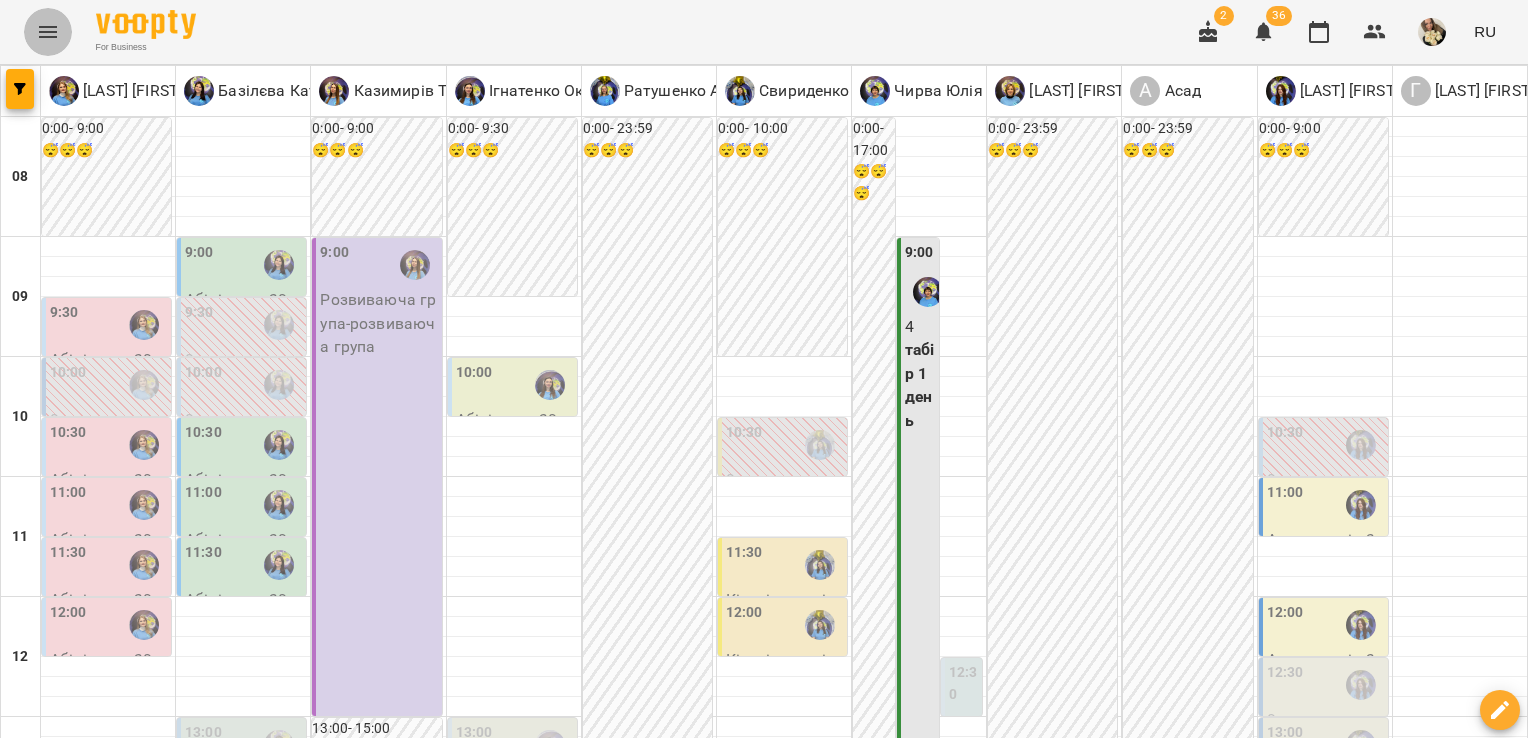 click 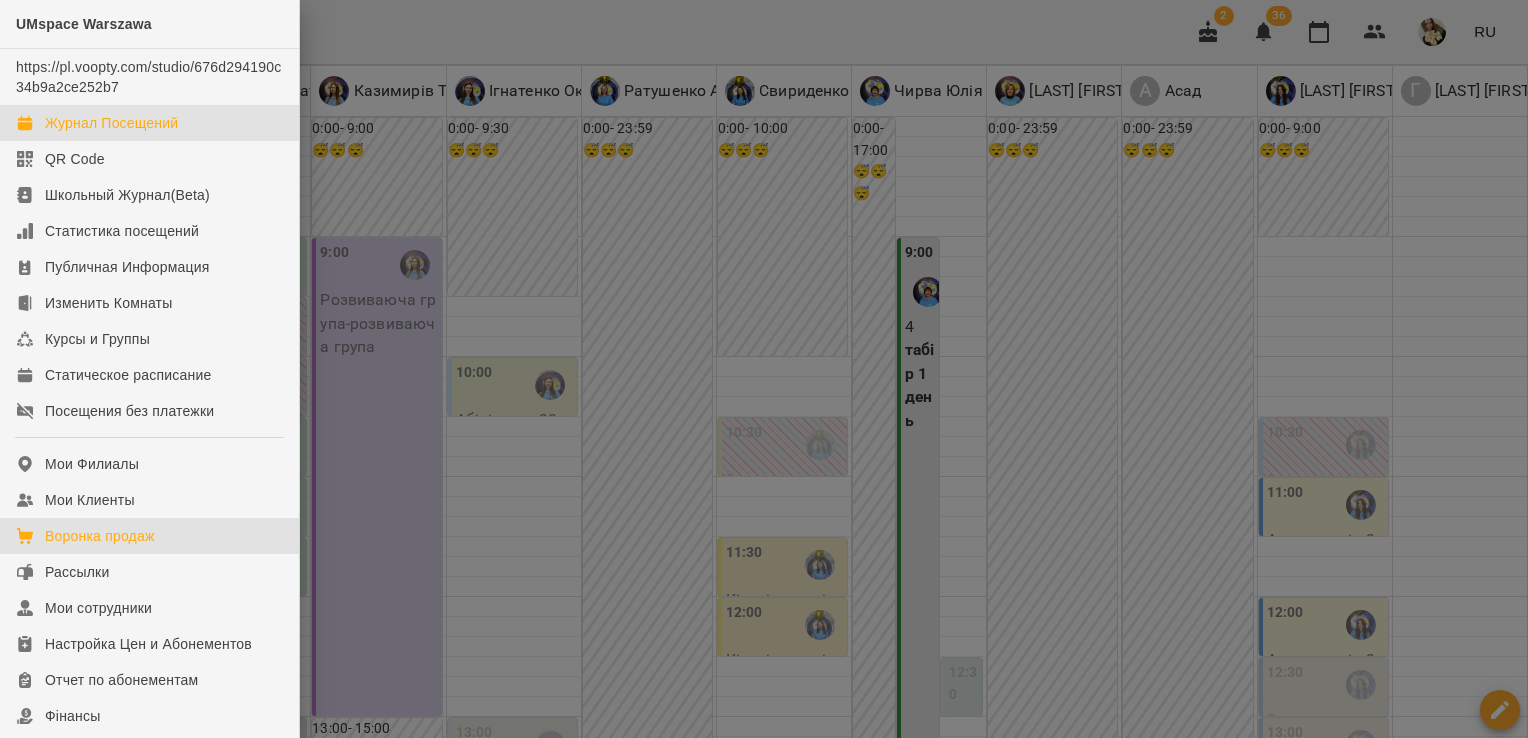 click on "Воронка продаж" at bounding box center [100, 536] 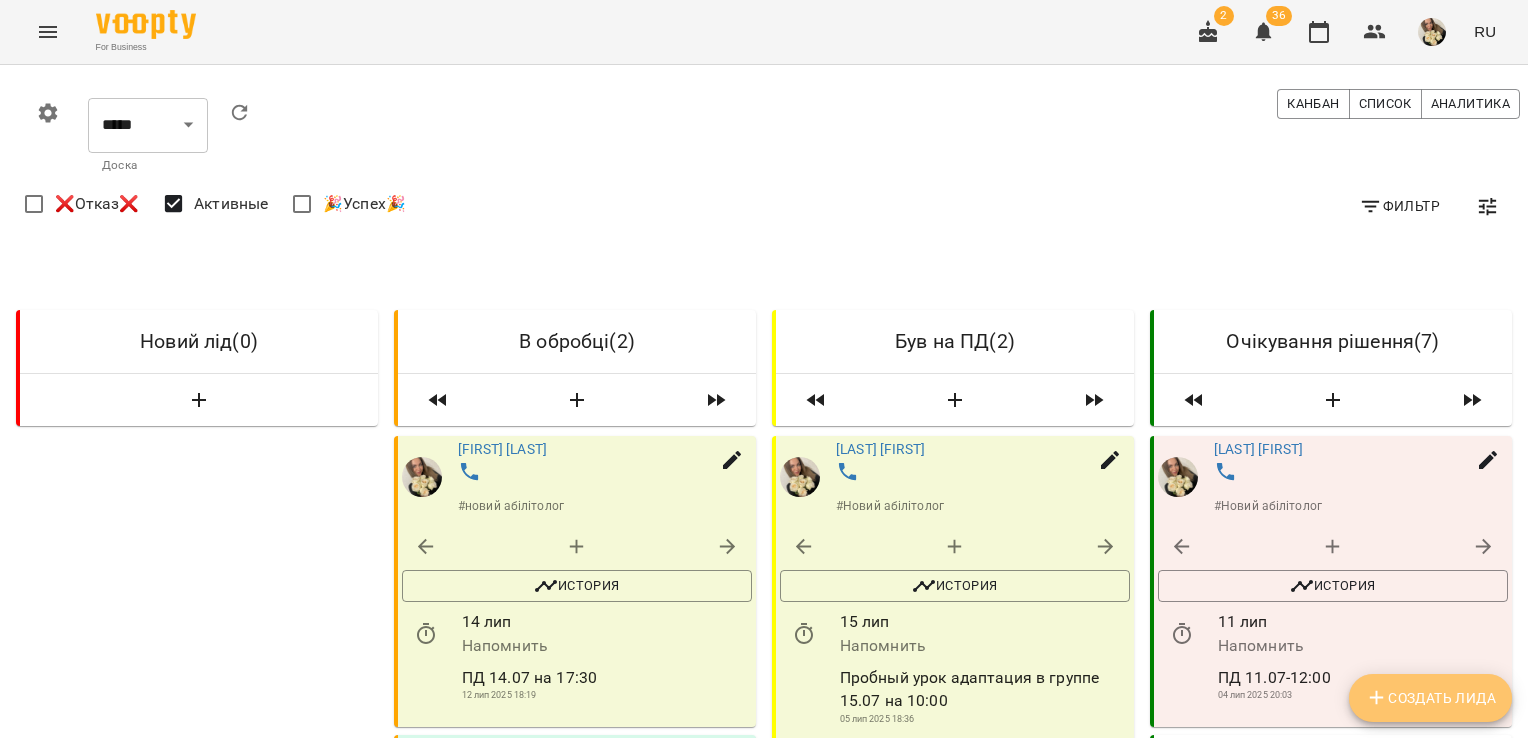 click on "Создать Лида" at bounding box center [1430, 698] 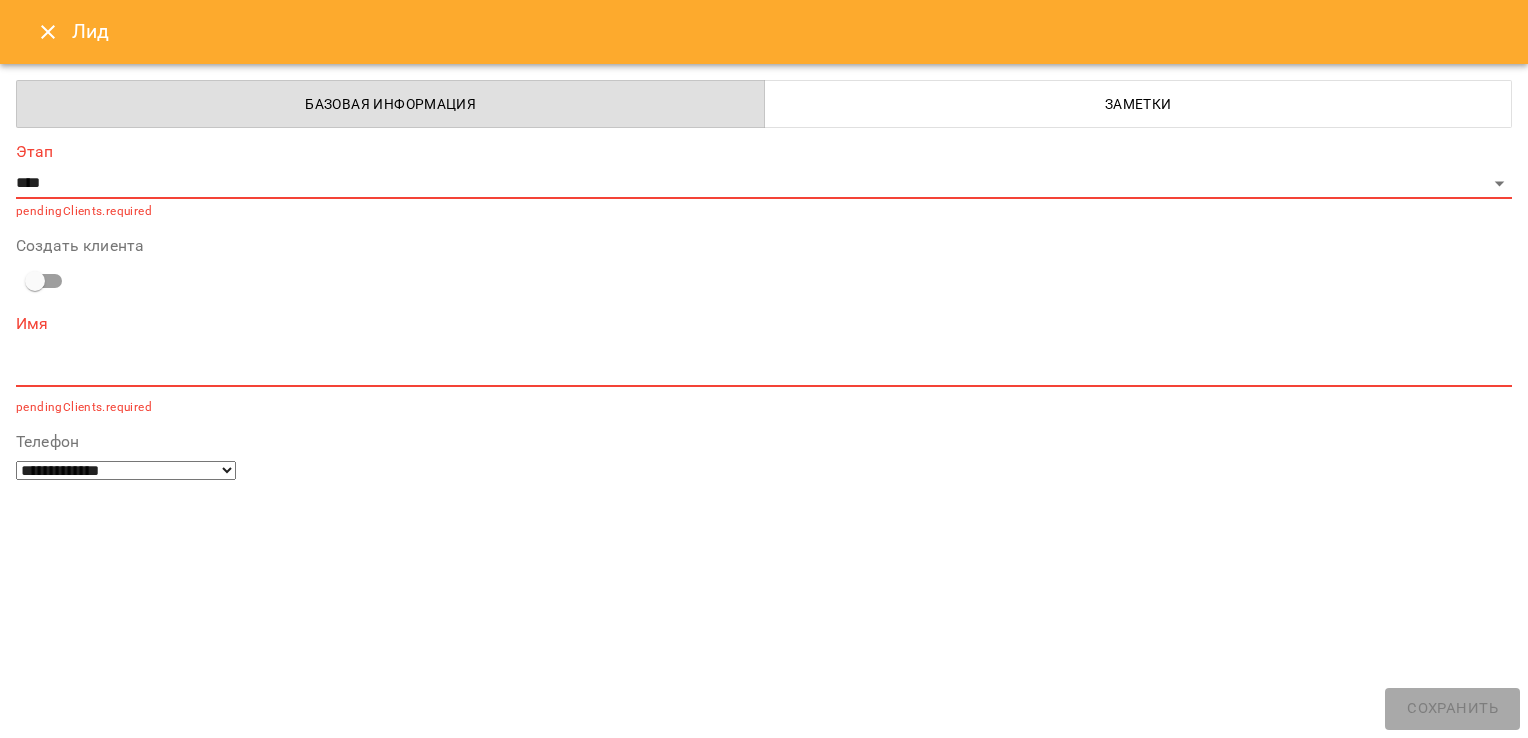 click on "**********" at bounding box center (764, 183) 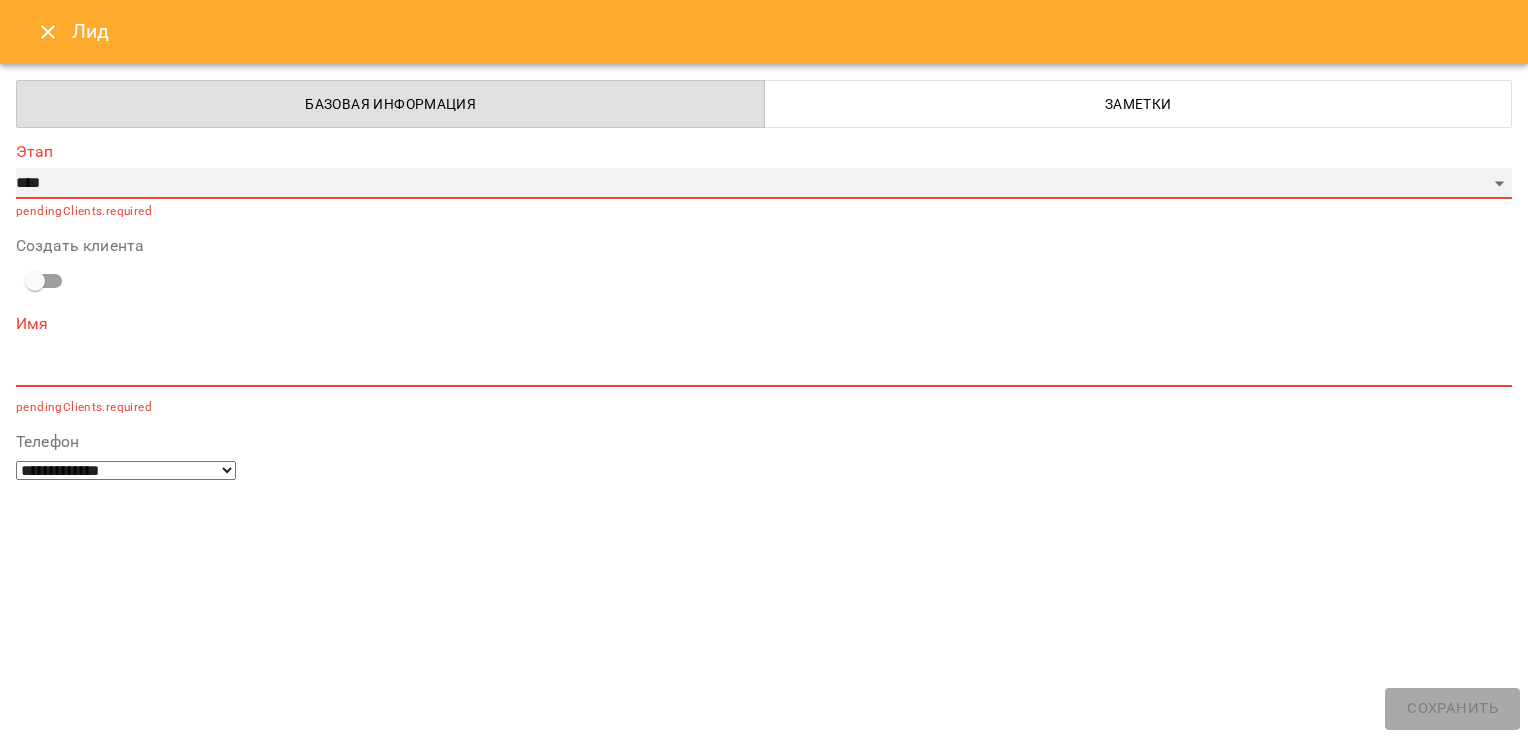 drag, startPoint x: 630, startPoint y: 170, endPoint x: 414, endPoint y: 305, distance: 254.71748 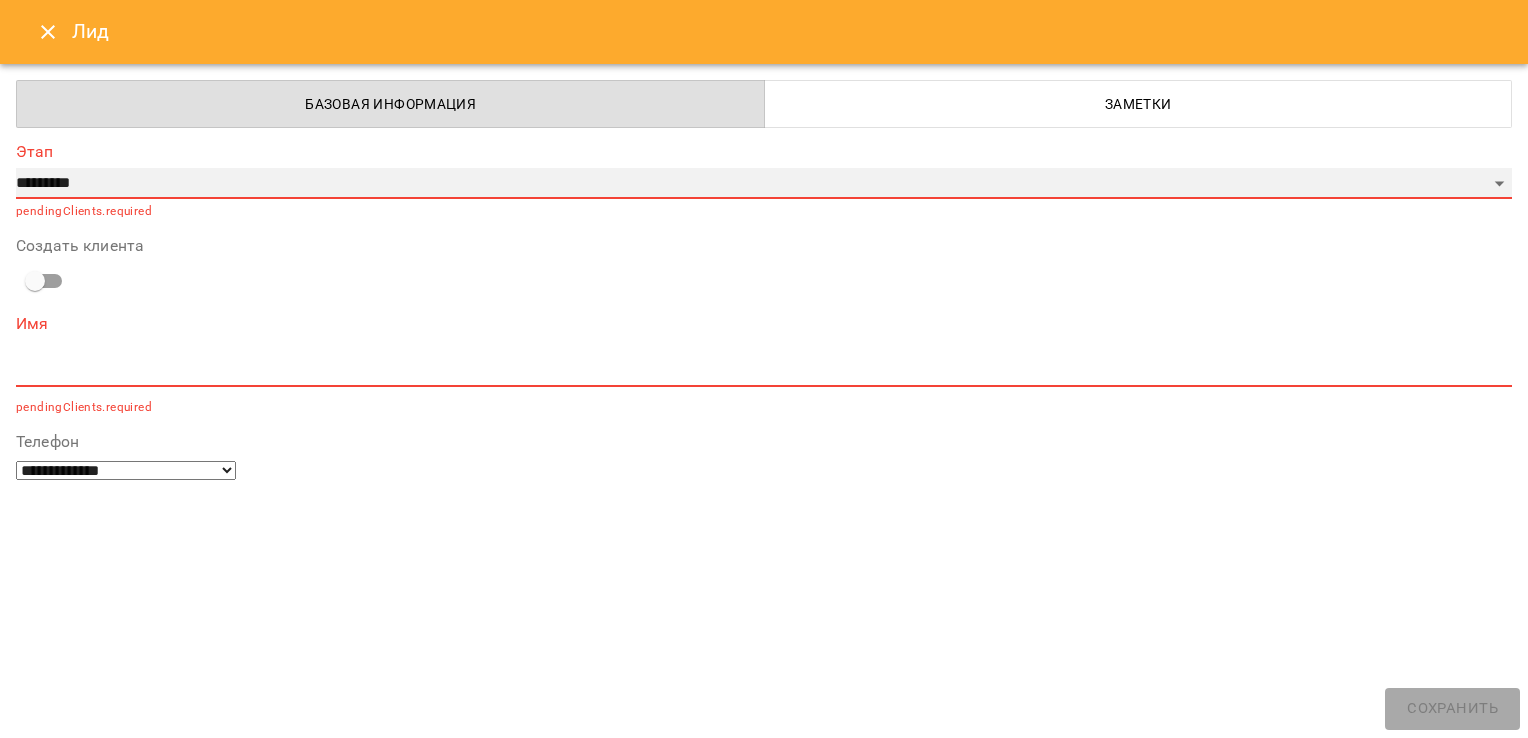 click on "**********" at bounding box center (764, 184) 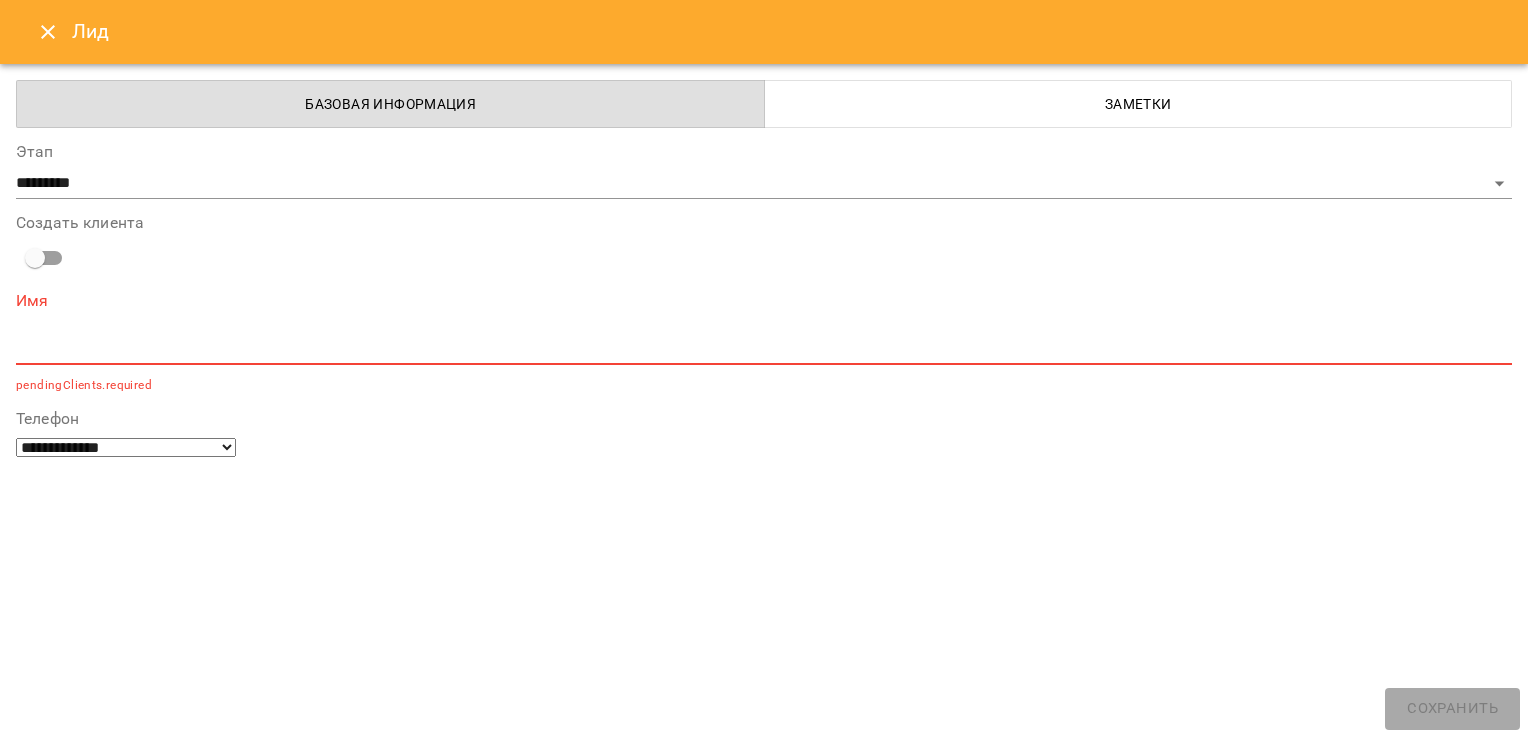 click on "Создать клиента" at bounding box center (764, 246) 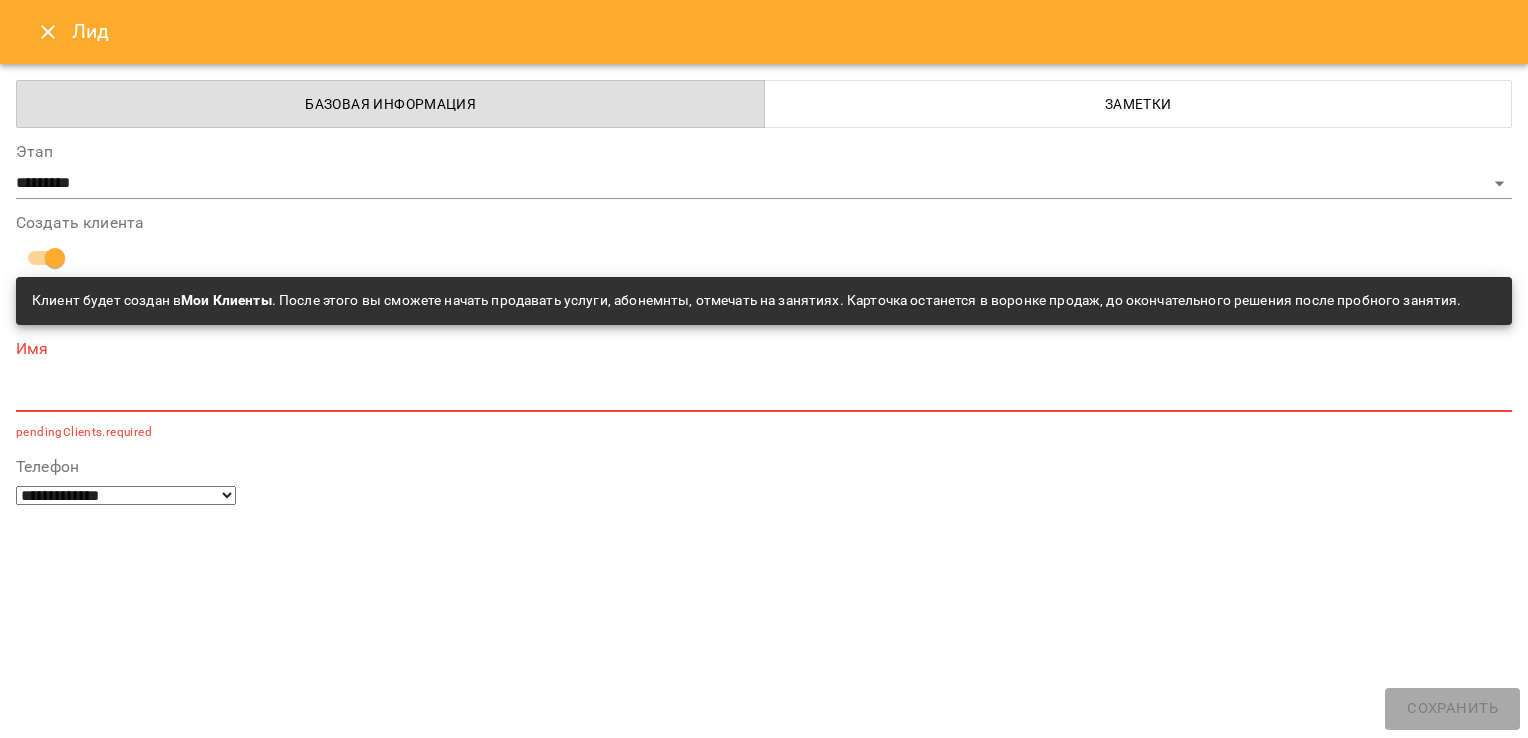 click on "*" at bounding box center (764, 396) 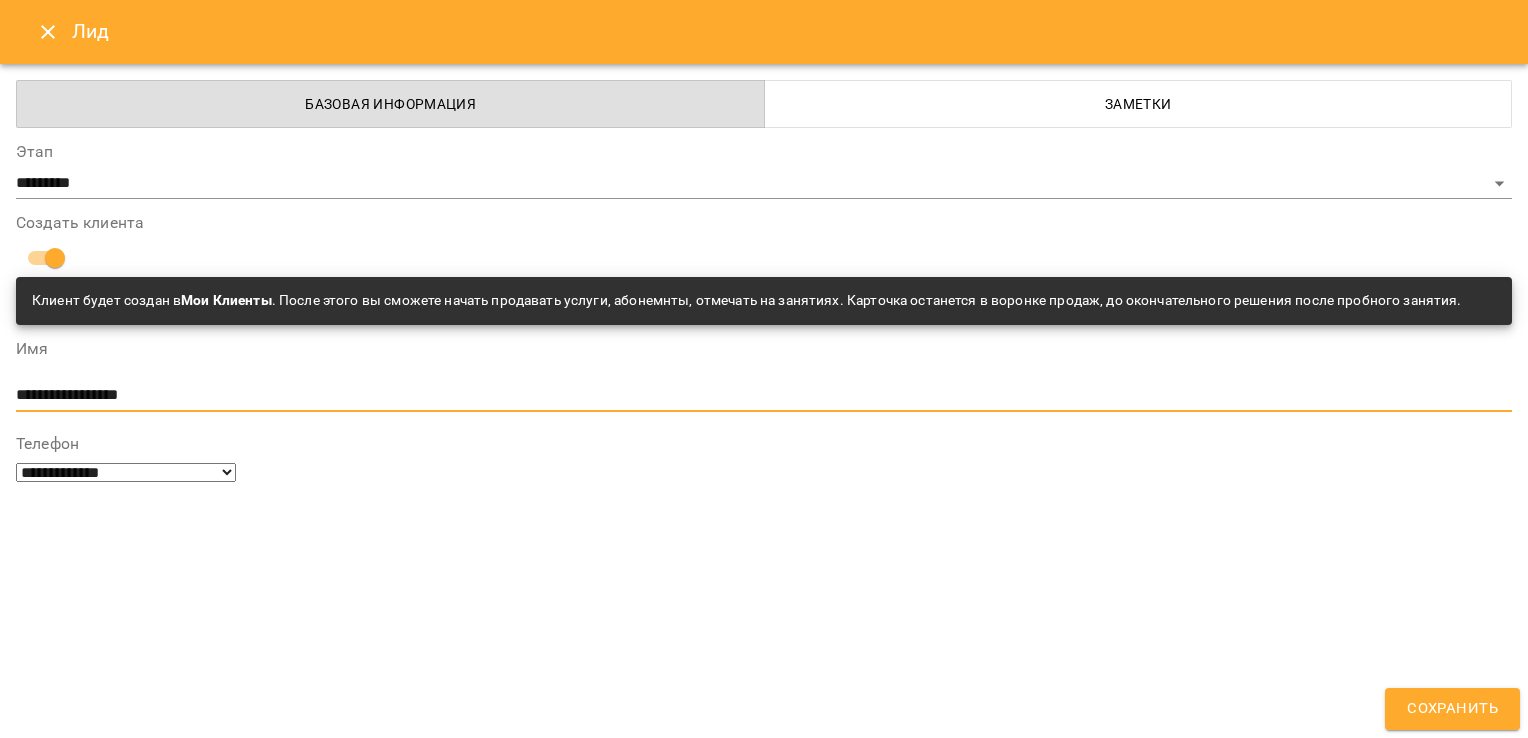 type on "**********" 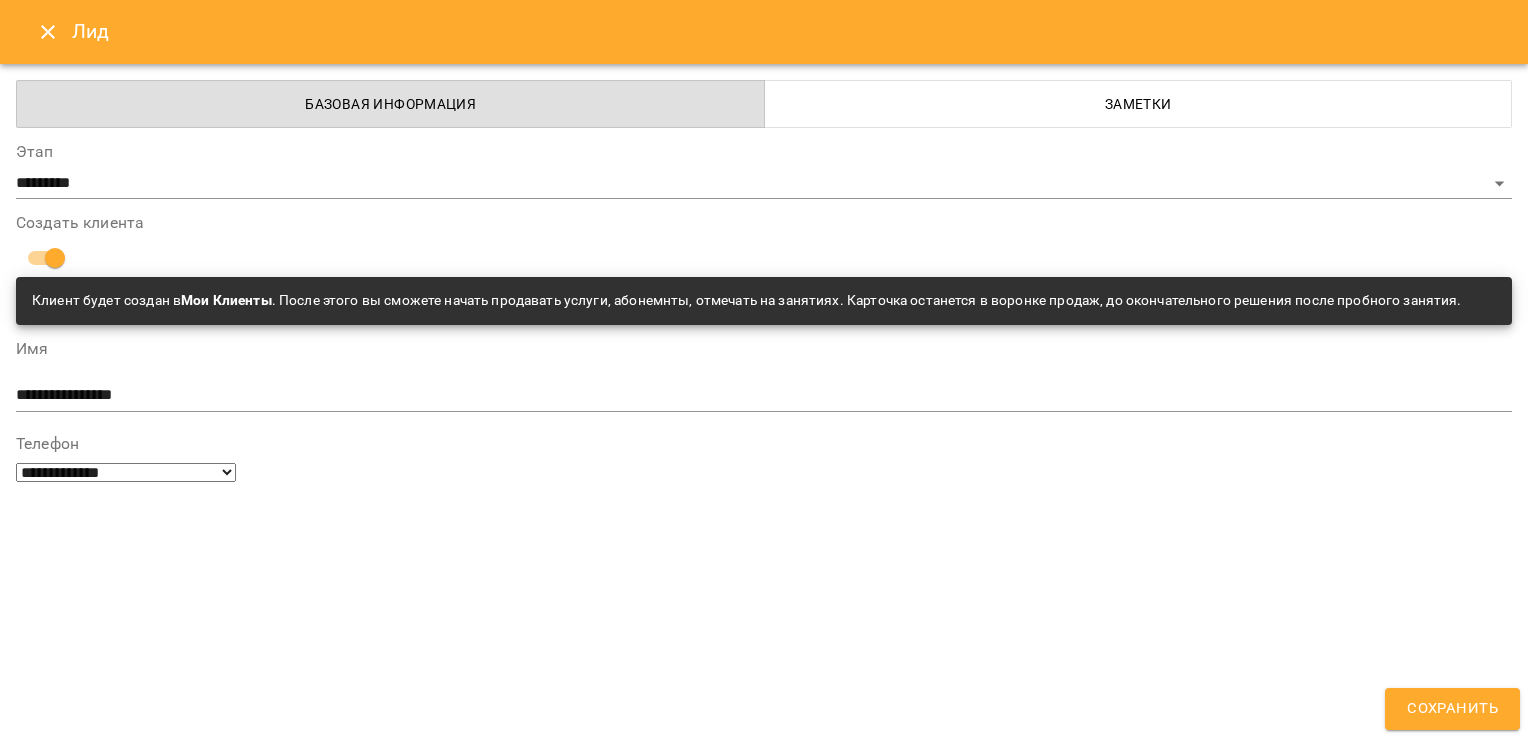 click at bounding box center (99, 1496) 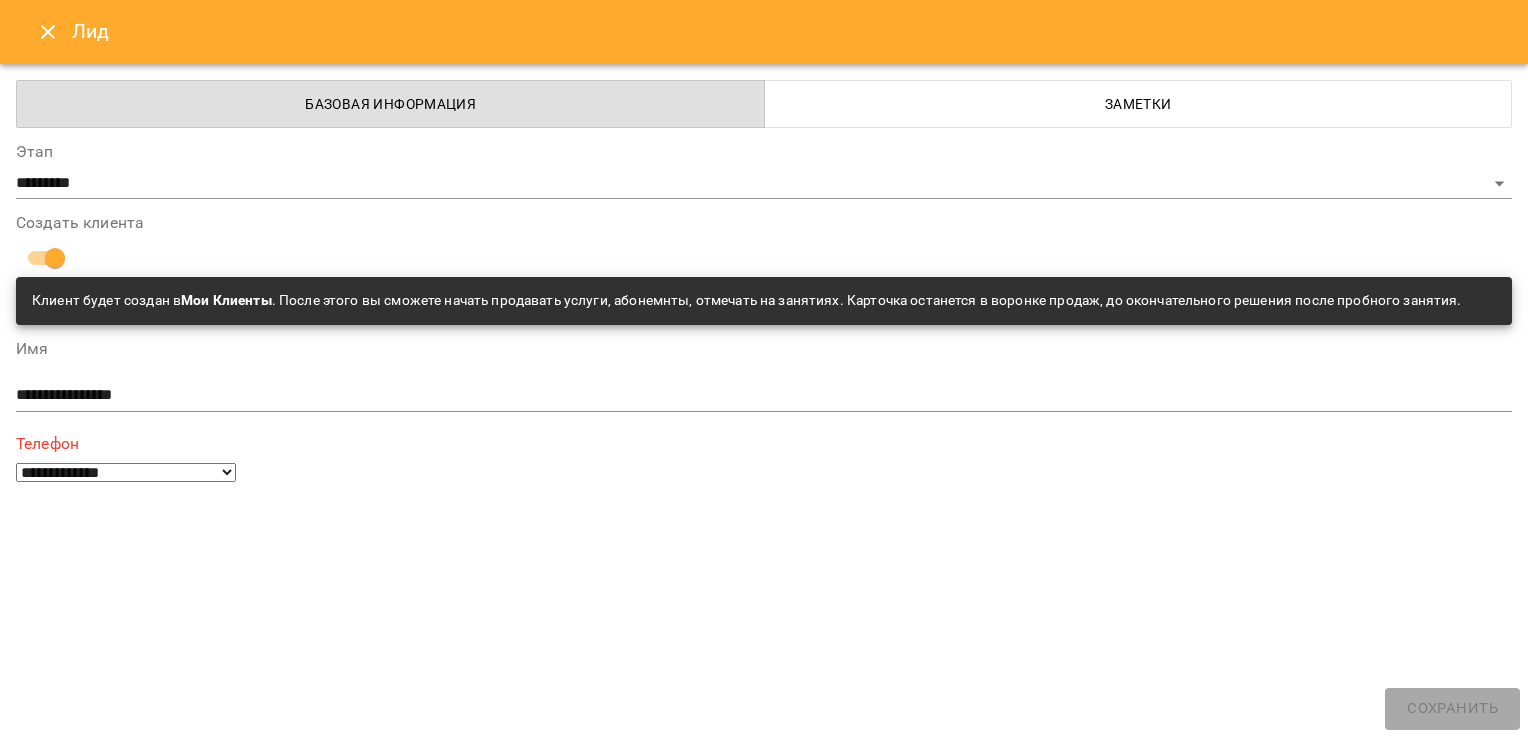type on "*" 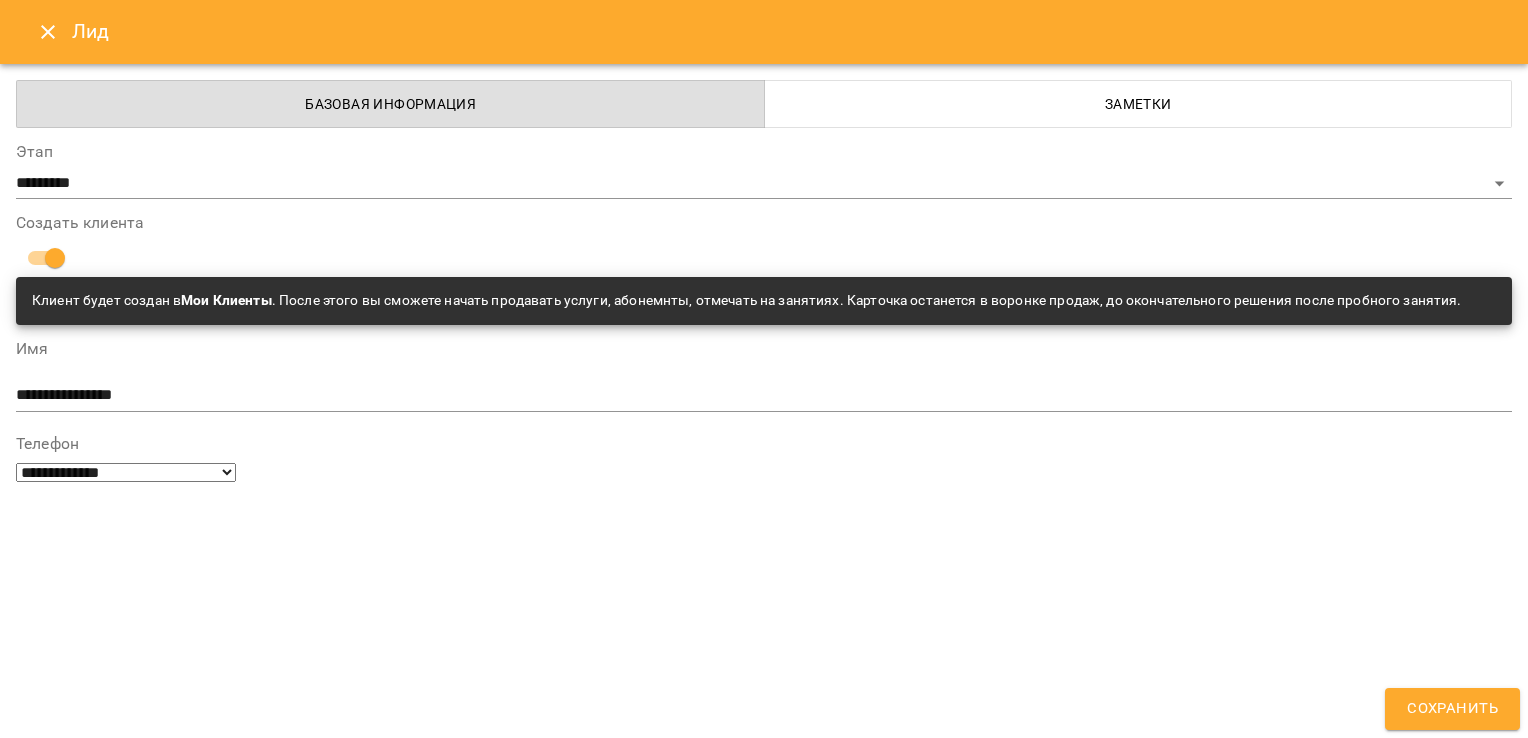 type on "**********" 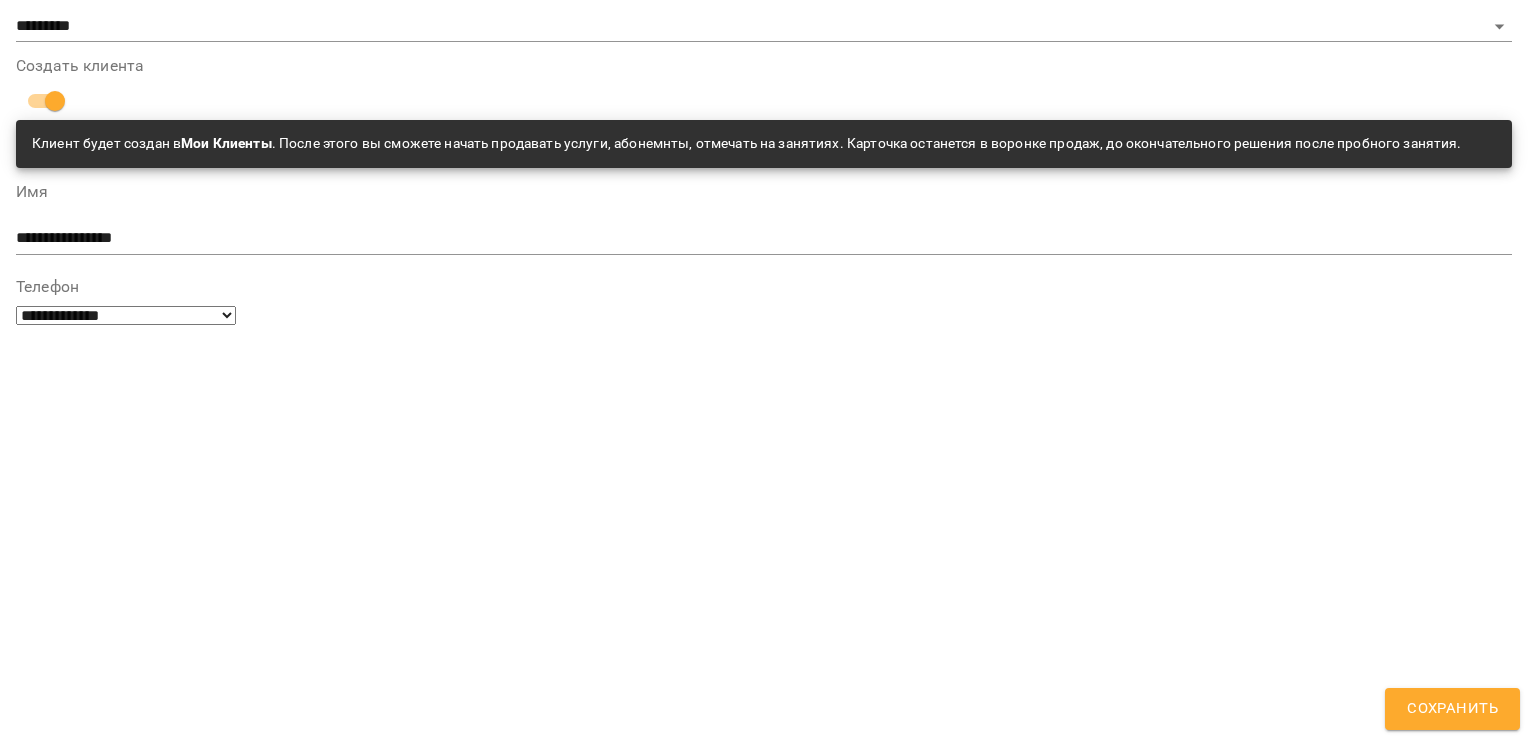 click on "option дзвінок focused, 4 of 6. 6 results available. Use Up and Down to choose options, press Enter to select the currently focused option, press Escape to exit the menu, press Tab to select the option and exit the menu. Напечатайте или выберите из списка... WhatsApp ФБ дзвінок телеграм інстаграм" at bounding box center (764, 1484) 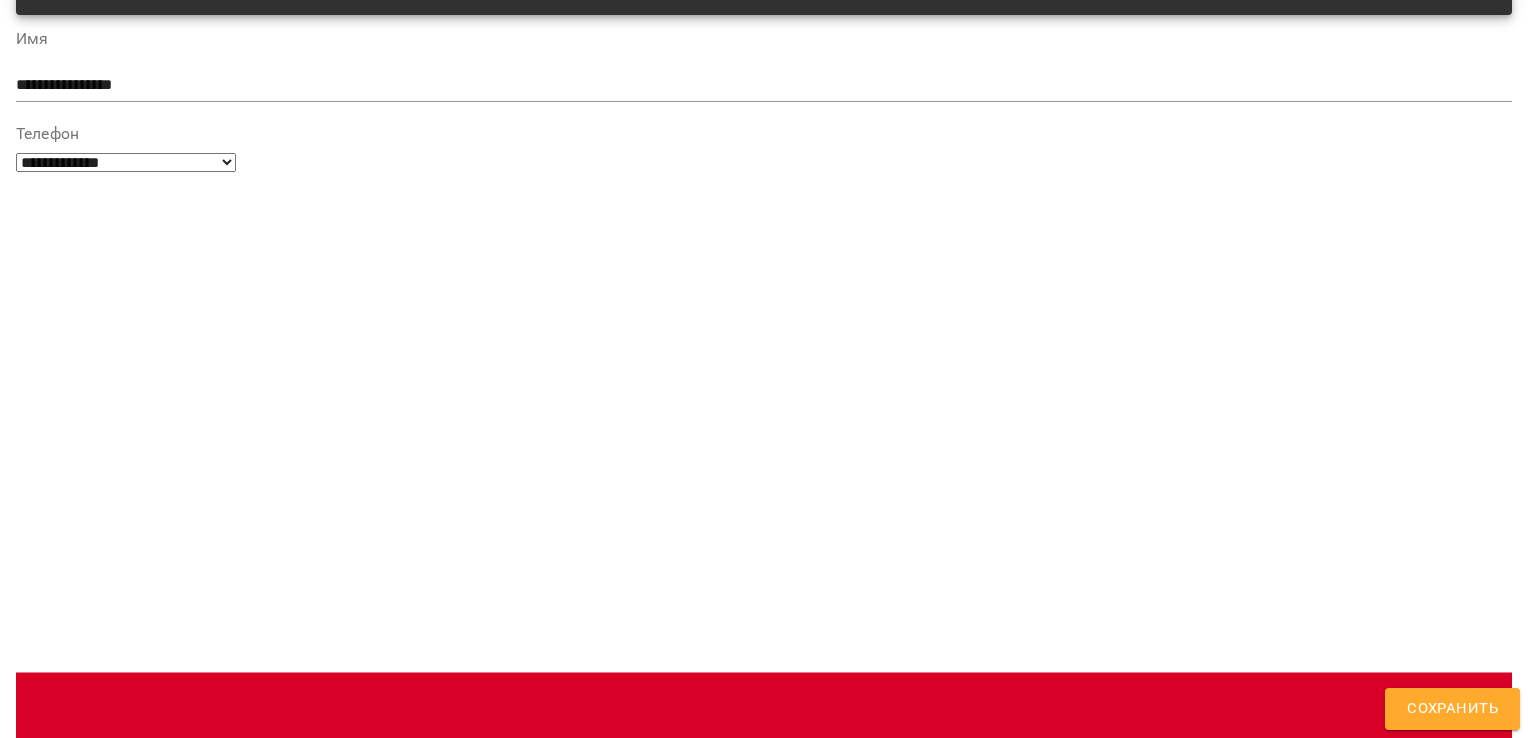 scroll, scrollTop: 335, scrollLeft: 0, axis: vertical 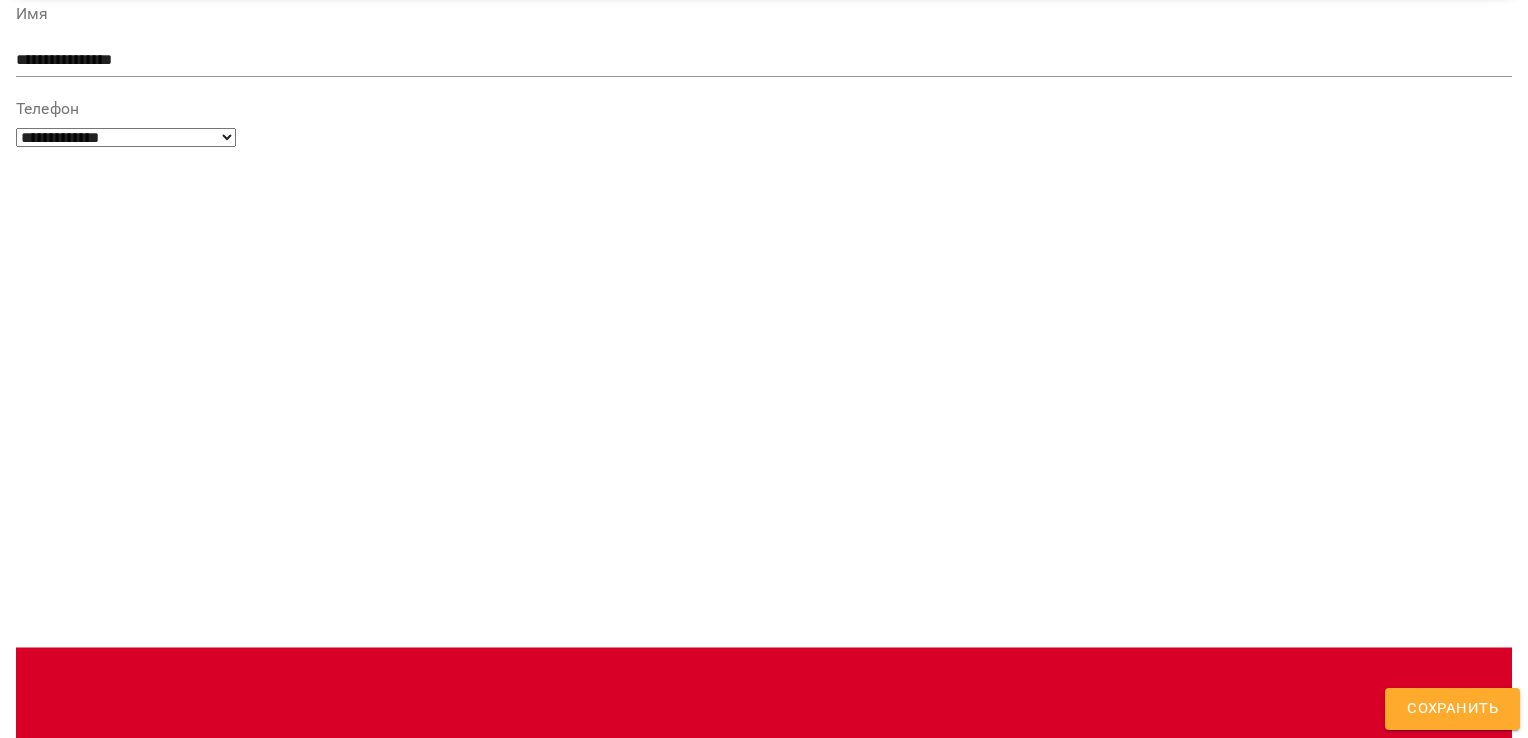 click on "**********" at bounding box center [764, 1562] 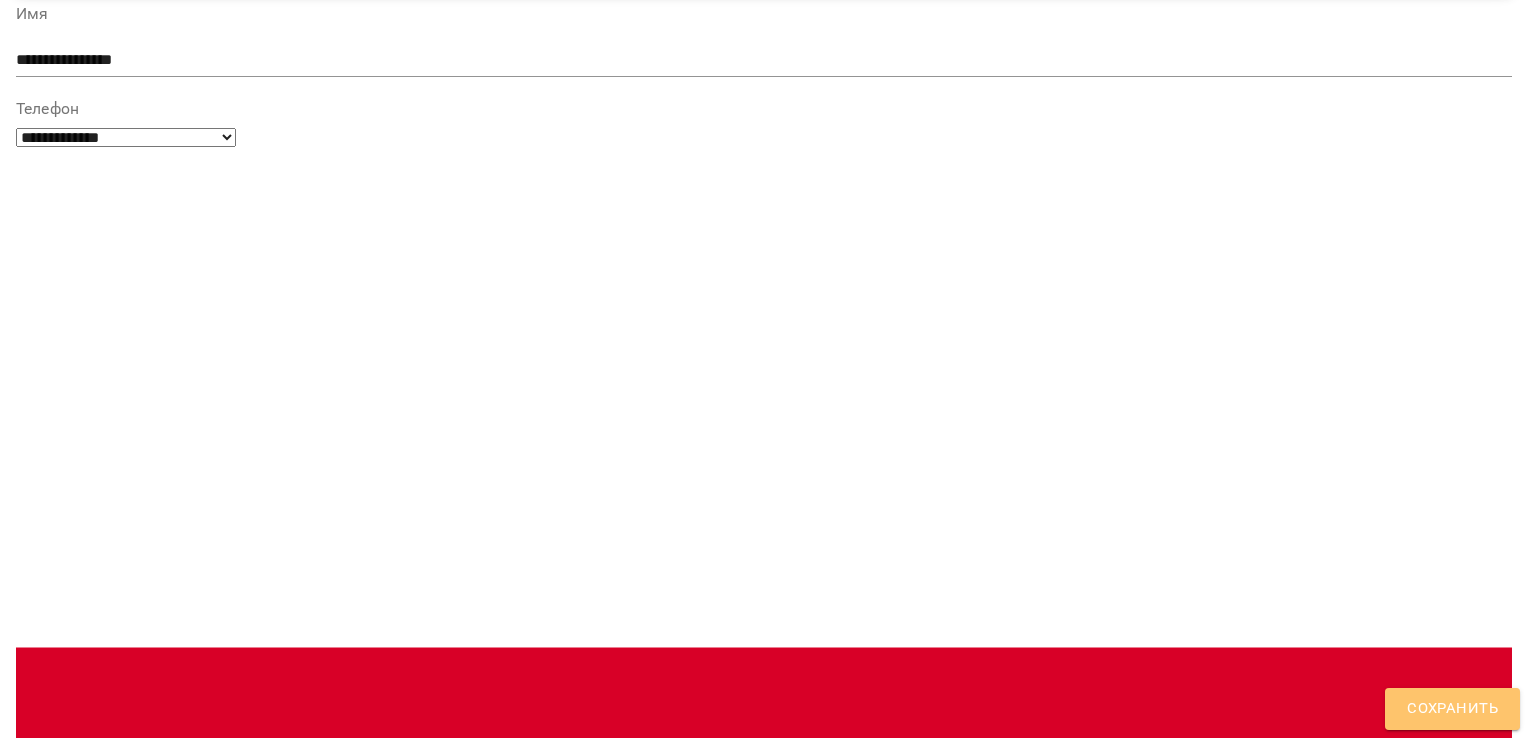 click on "Сохранить" at bounding box center (1452, 709) 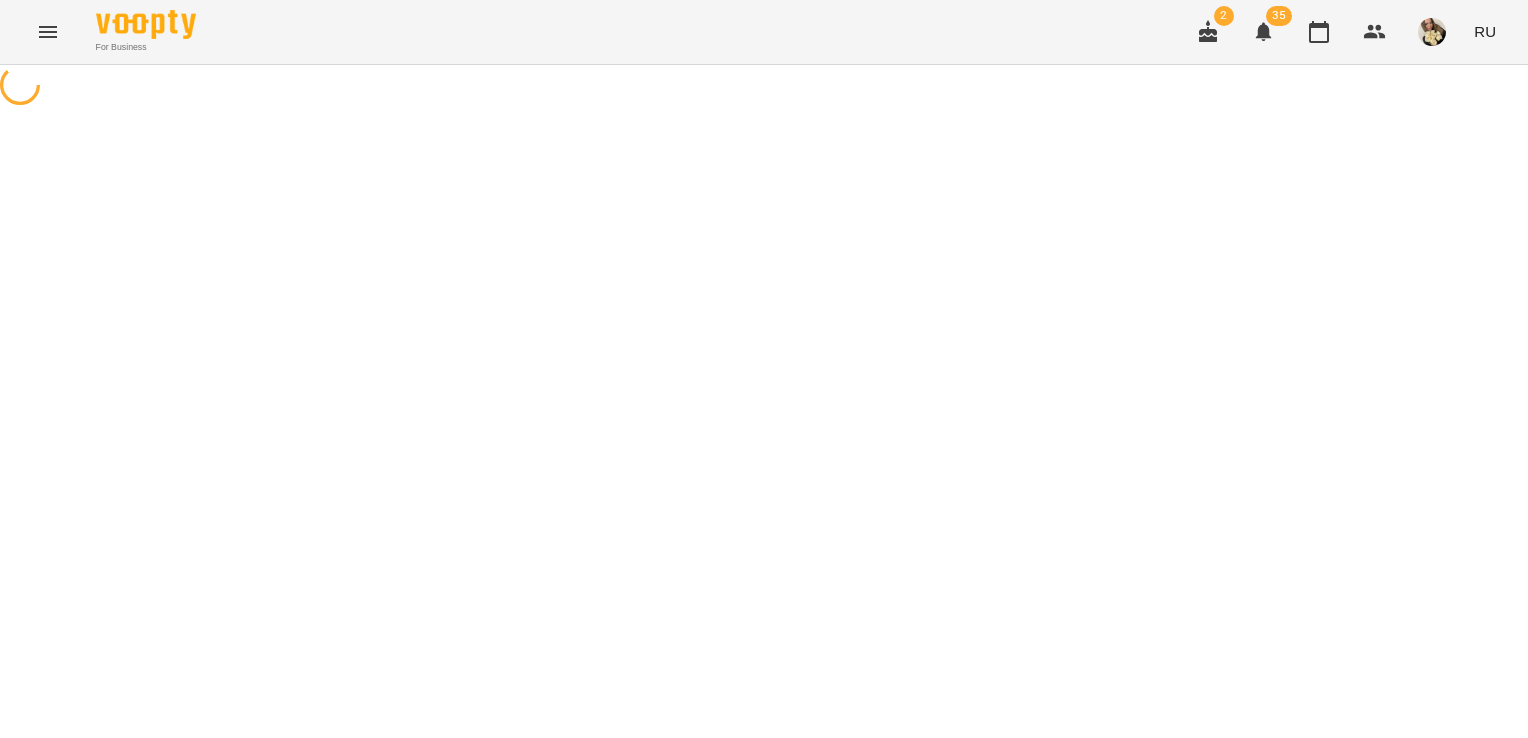 scroll, scrollTop: 0, scrollLeft: 0, axis: both 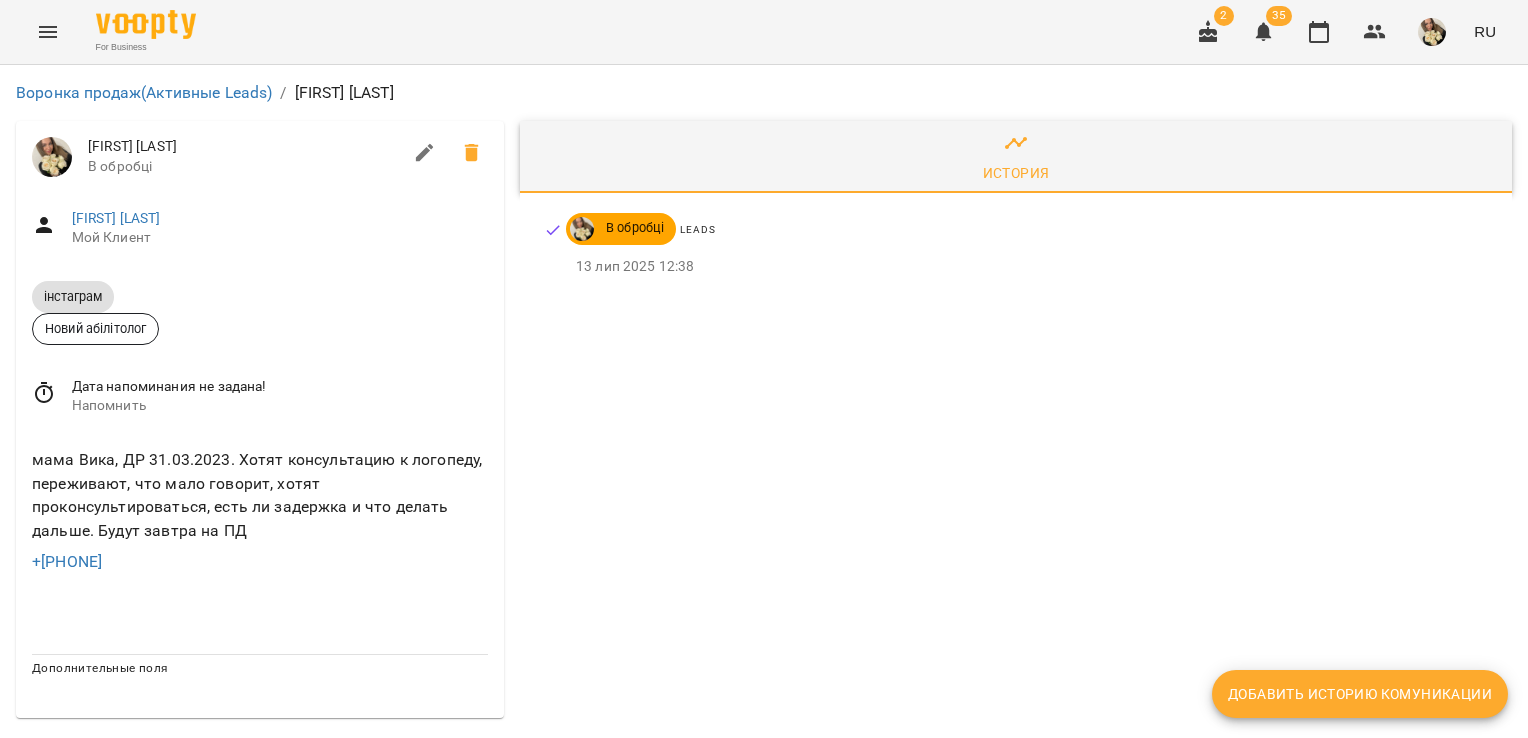 click on "Дата напоминания не задана! Напомнить" at bounding box center [260, 396] 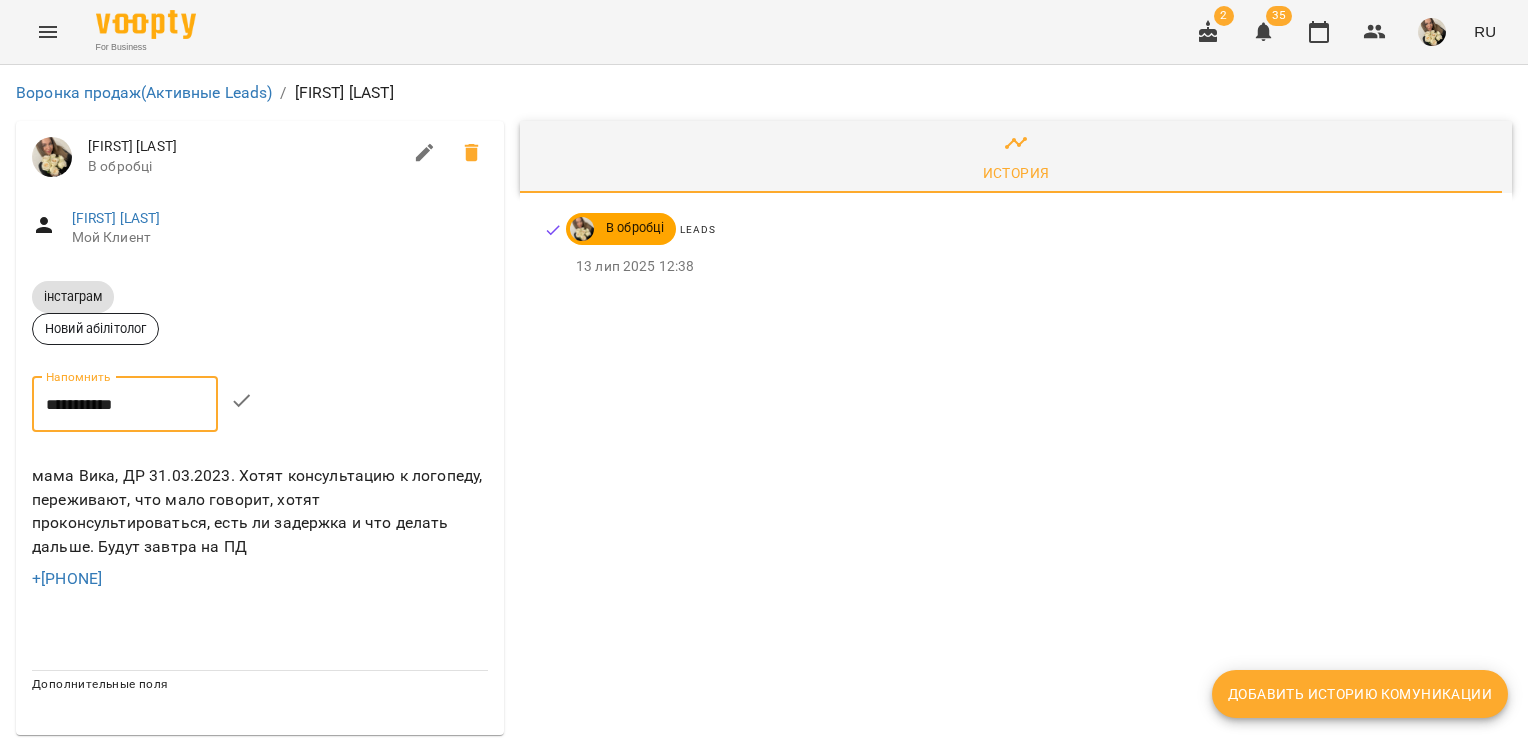 click on "**********" at bounding box center (125, 405) 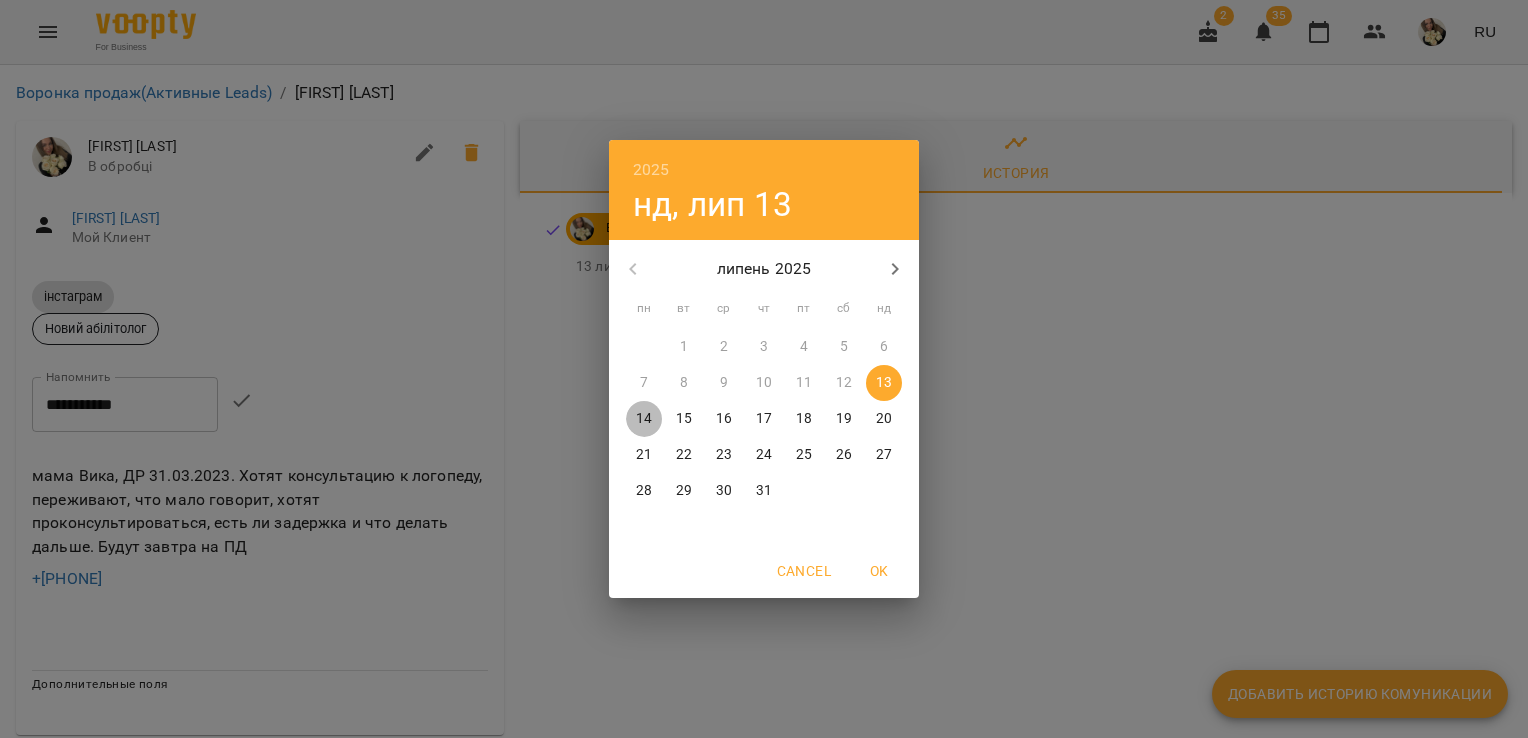 click on "14" at bounding box center (644, 419) 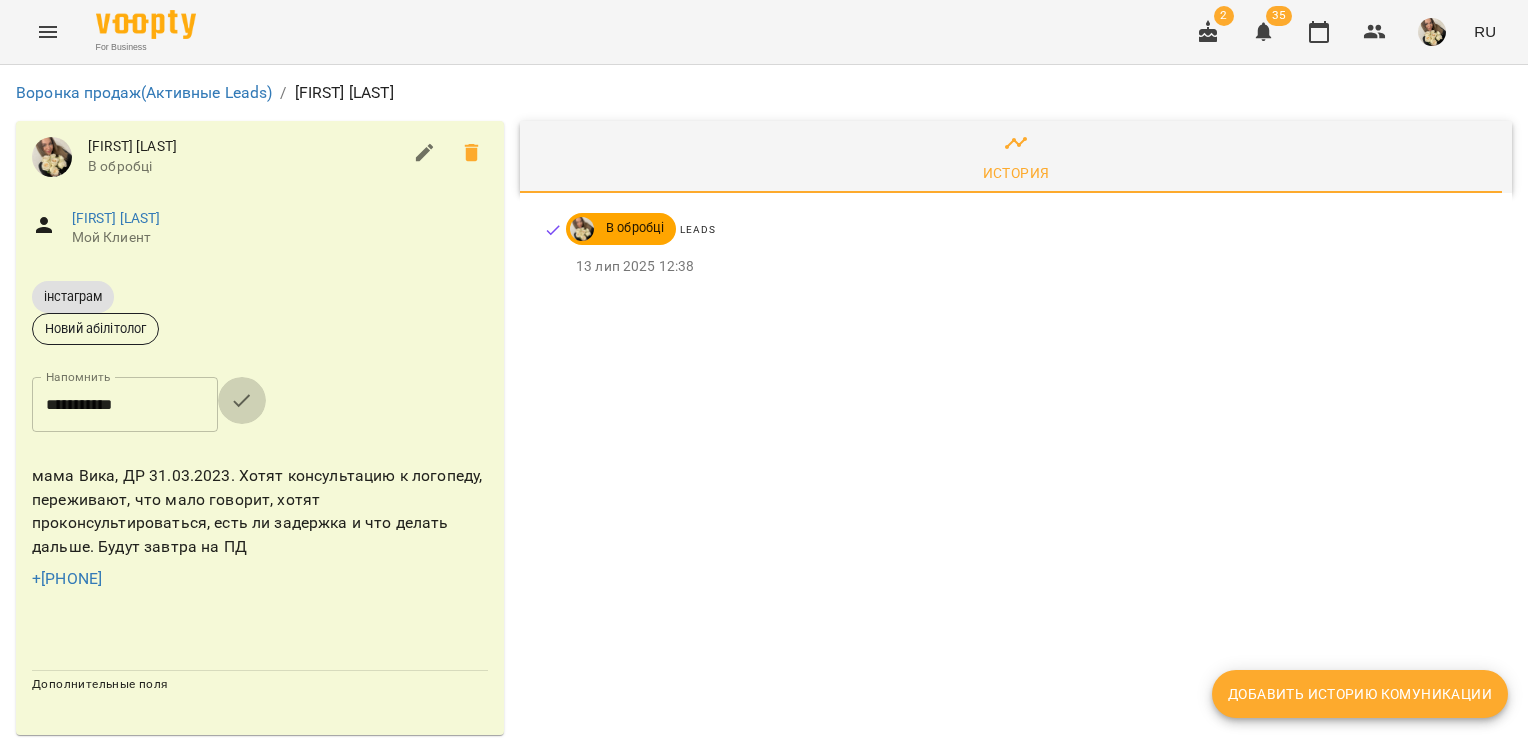 click at bounding box center [242, 401] 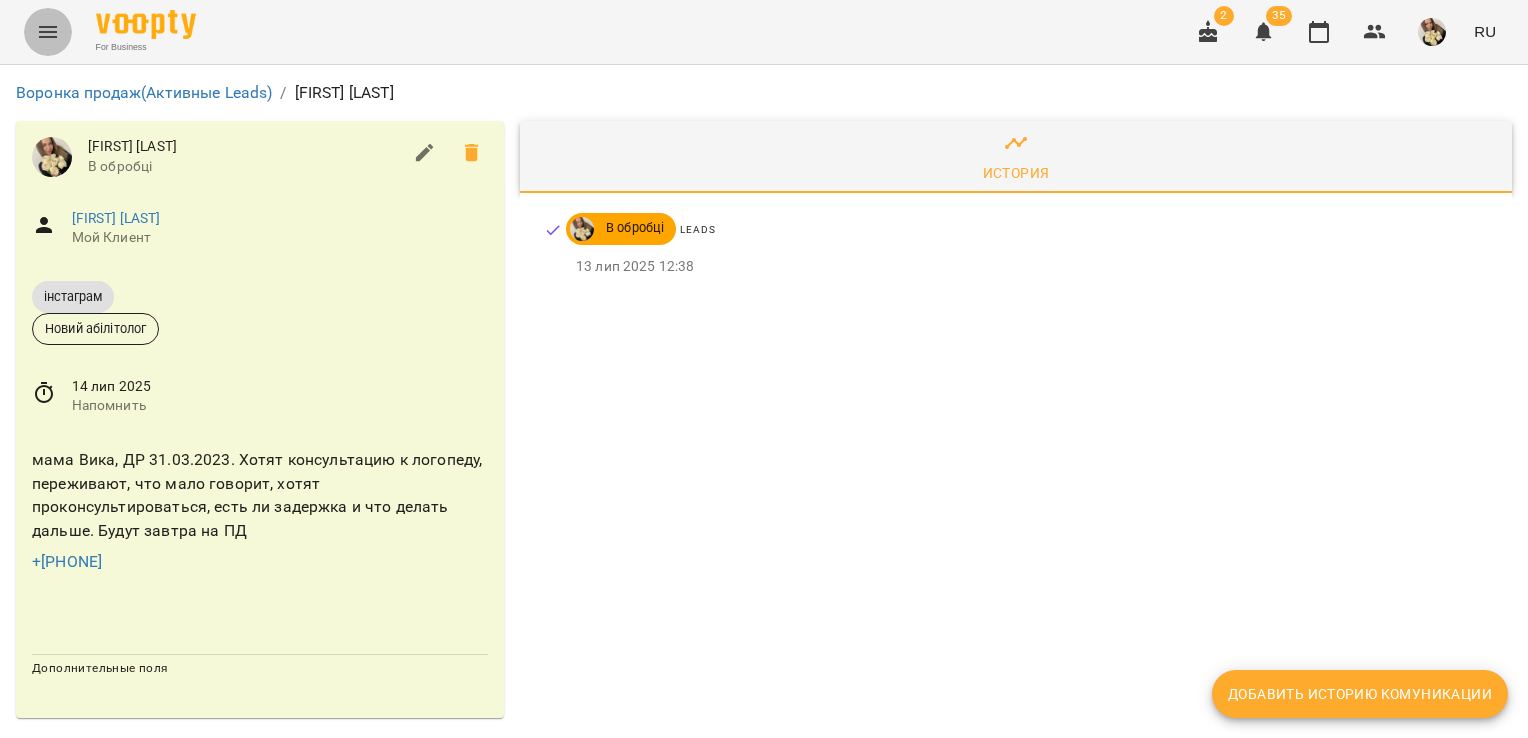 click 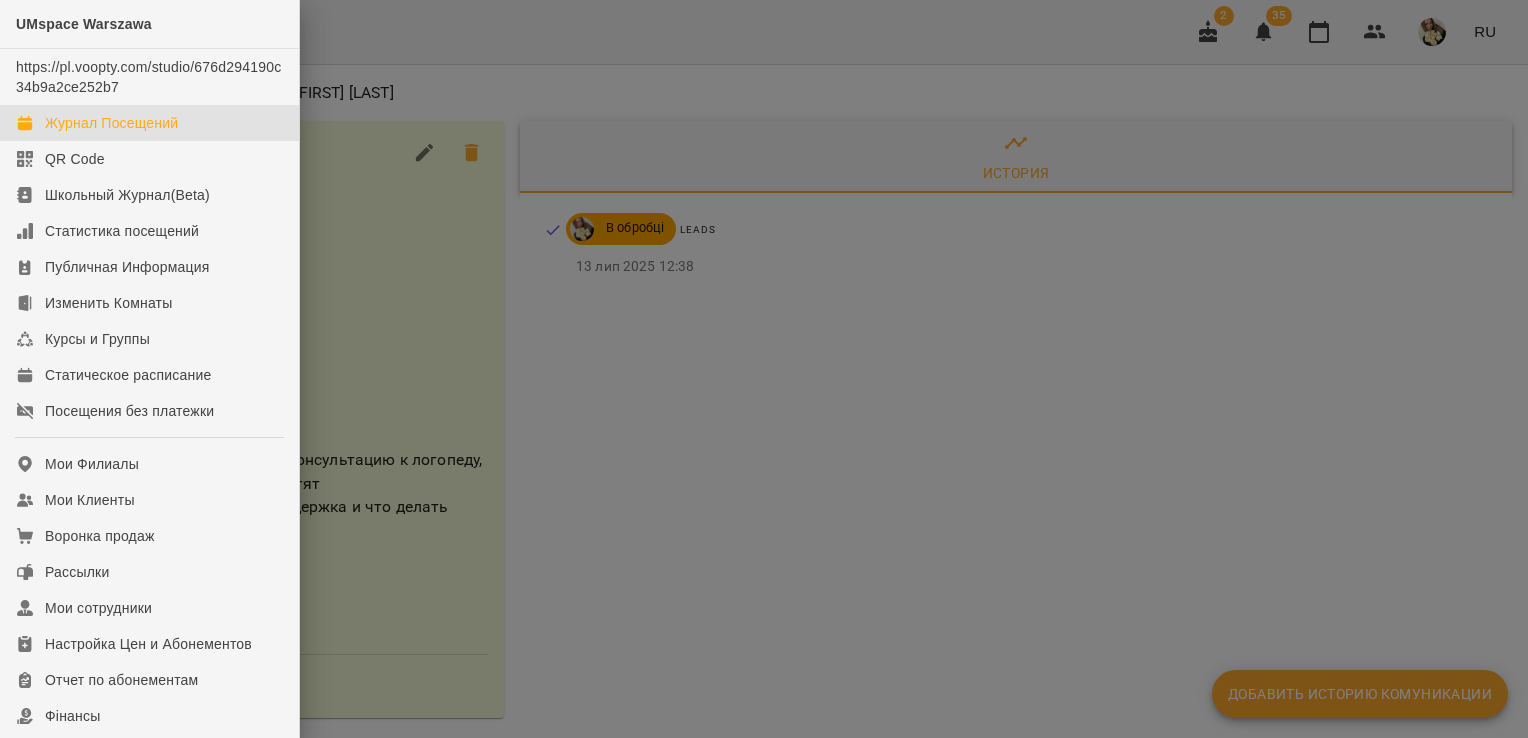 click on "Журнал Посещений" at bounding box center [111, 123] 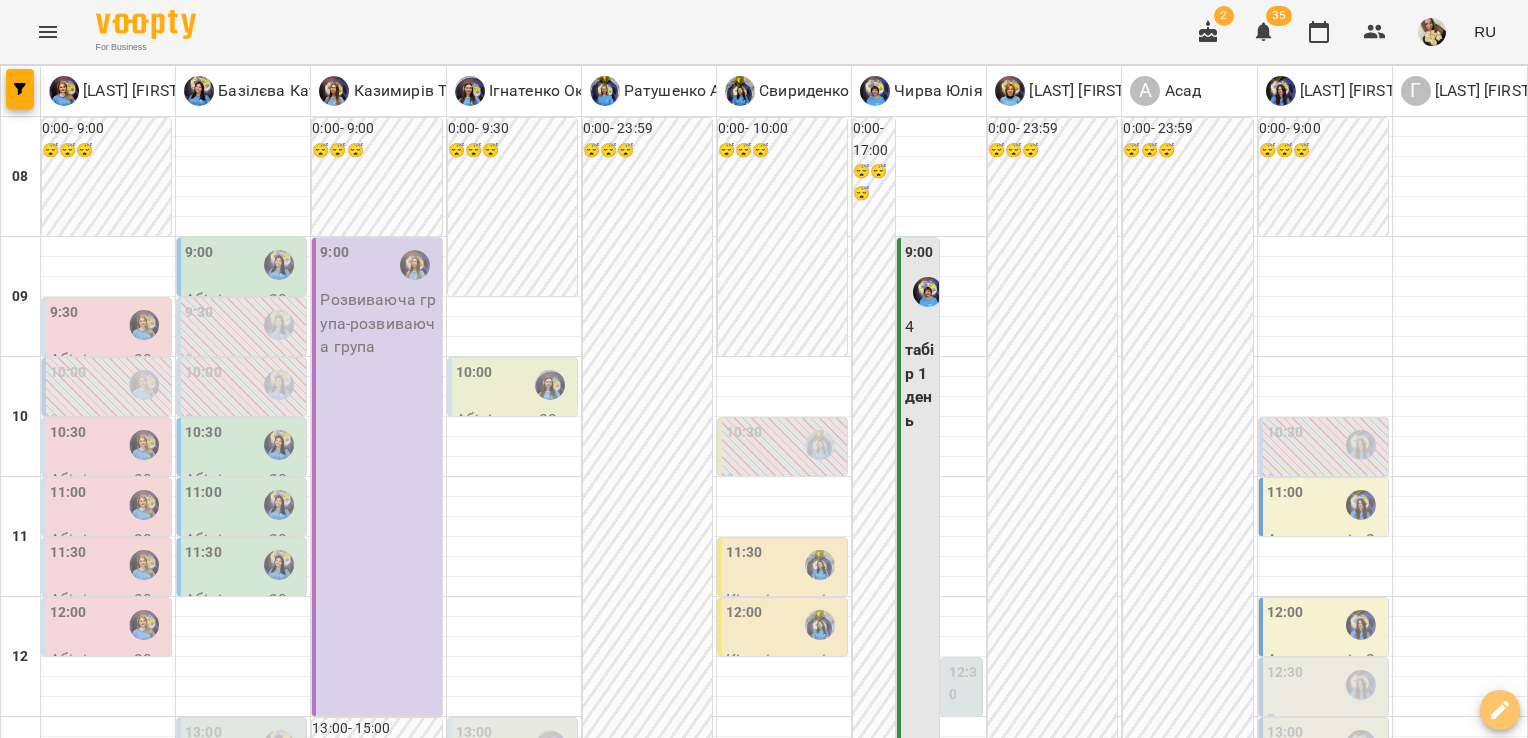click 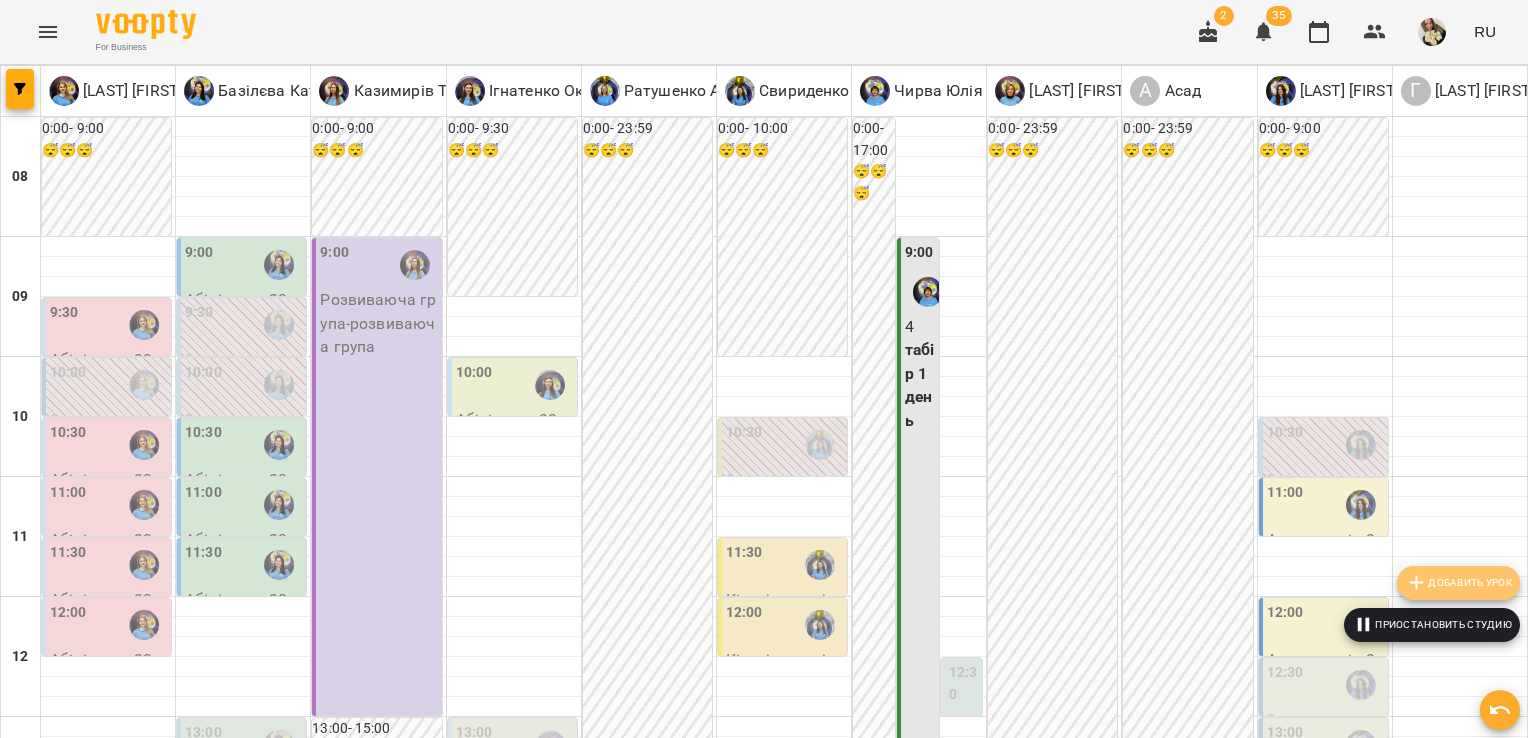 click on "Добавить урок" at bounding box center (1458, 583) 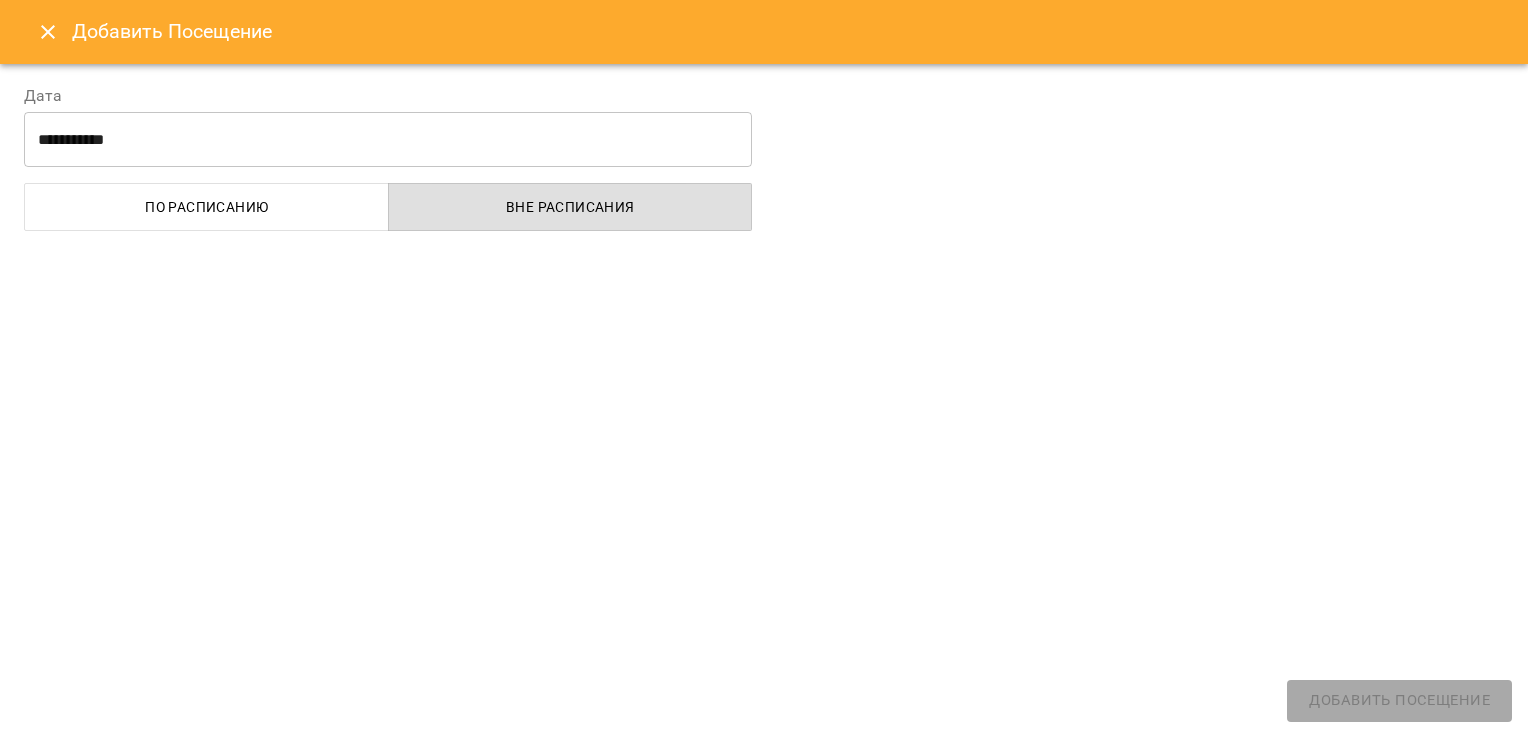 select 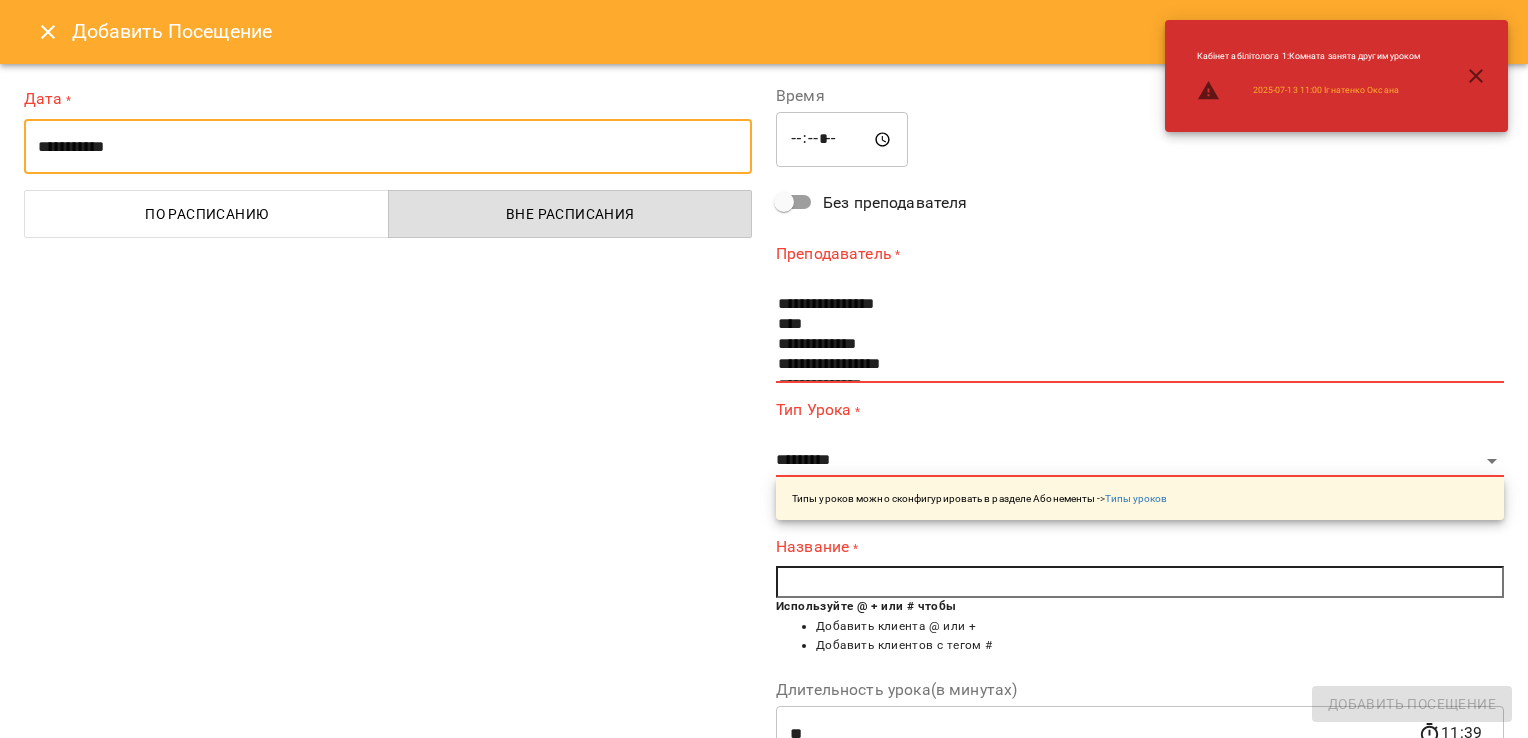 click on "**********" at bounding box center [388, 147] 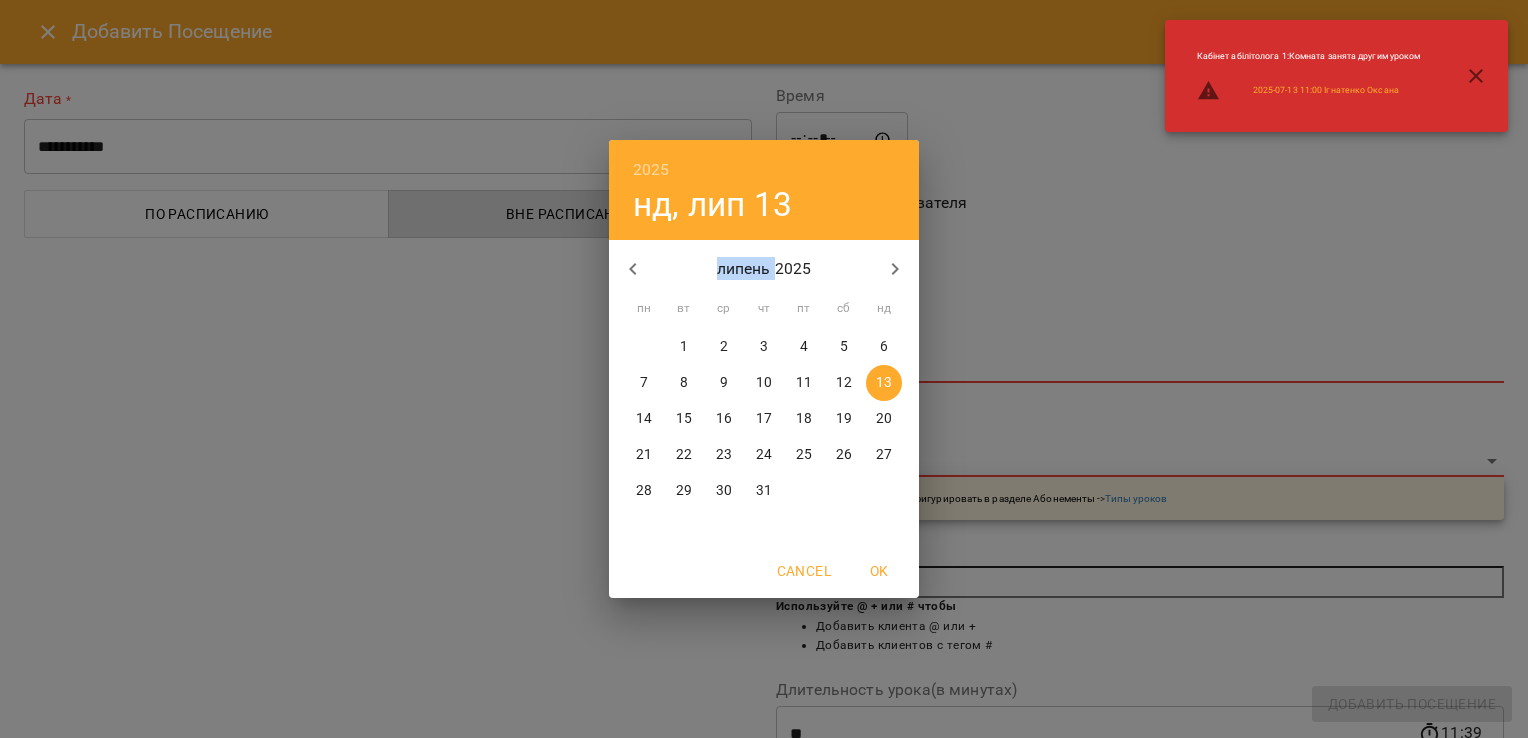 click on "2025 нд, лип 13 липень 2025 пн вт ср чт пт сб нд 30 1 2 3 4 5 6 7 8 9 10 11 12 13 14 15 16 17 18 19 20 21 22 23 24 25 26 27 28 29 30 31 1 2 3 Cancel OK" at bounding box center [764, 369] 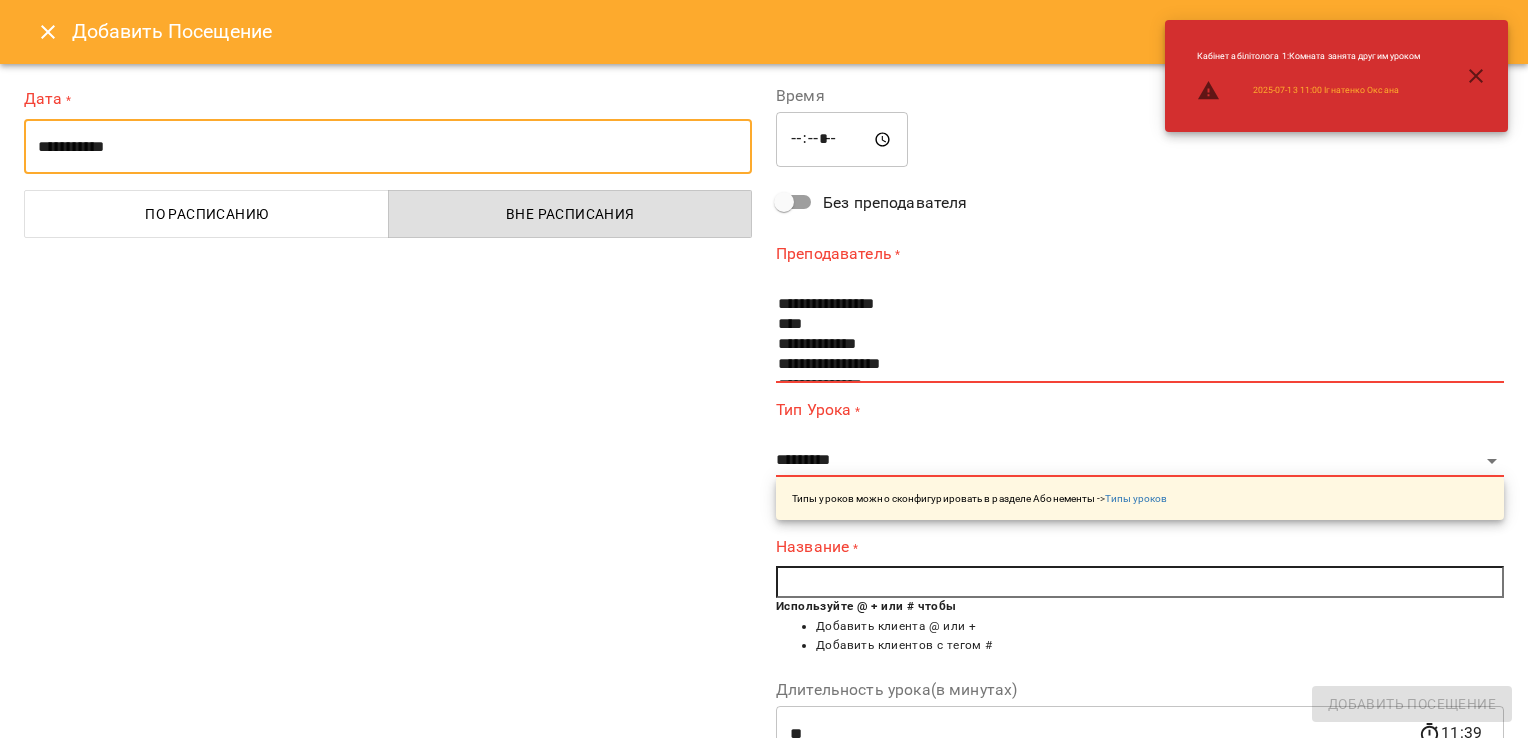 click on "**********" at bounding box center [388, 147] 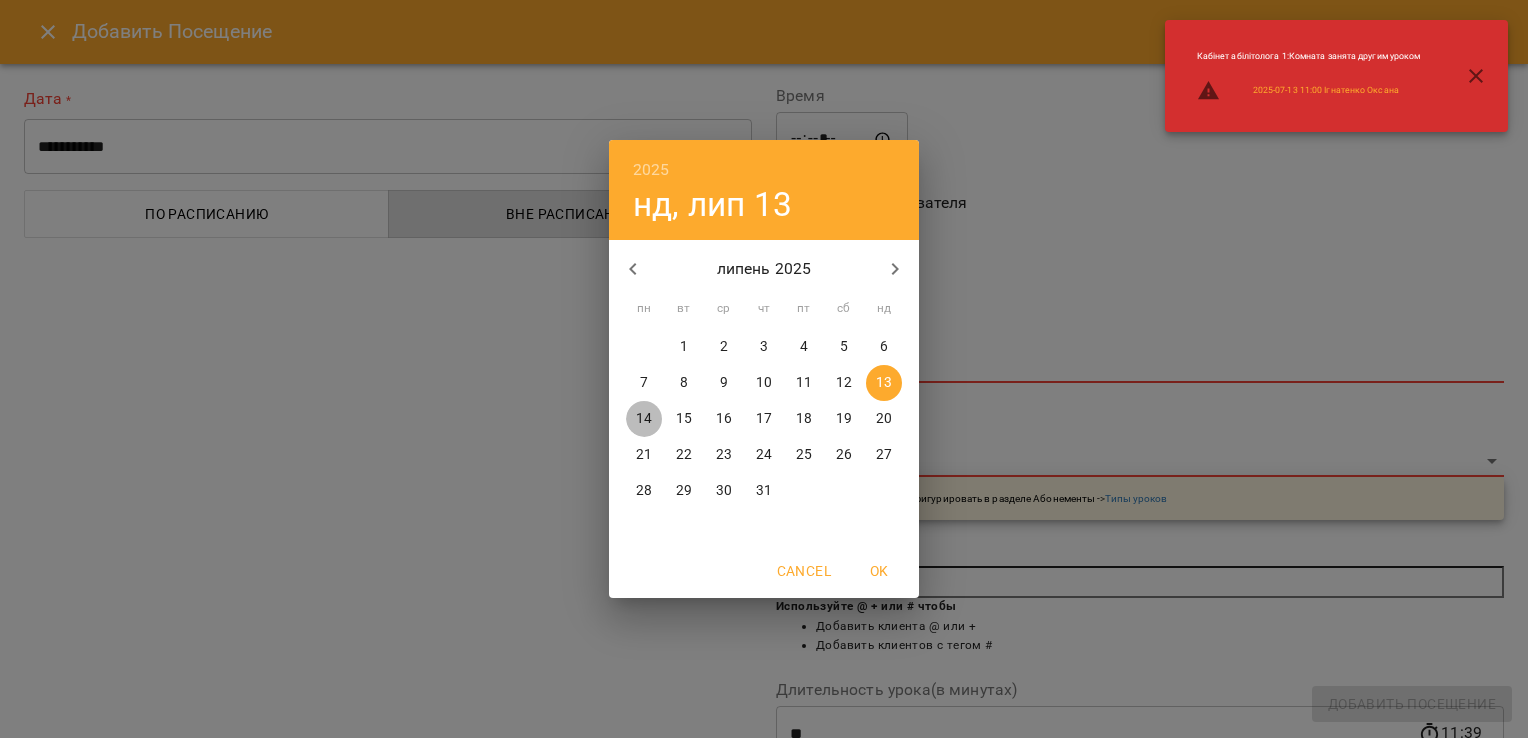 click on "14" at bounding box center (644, 419) 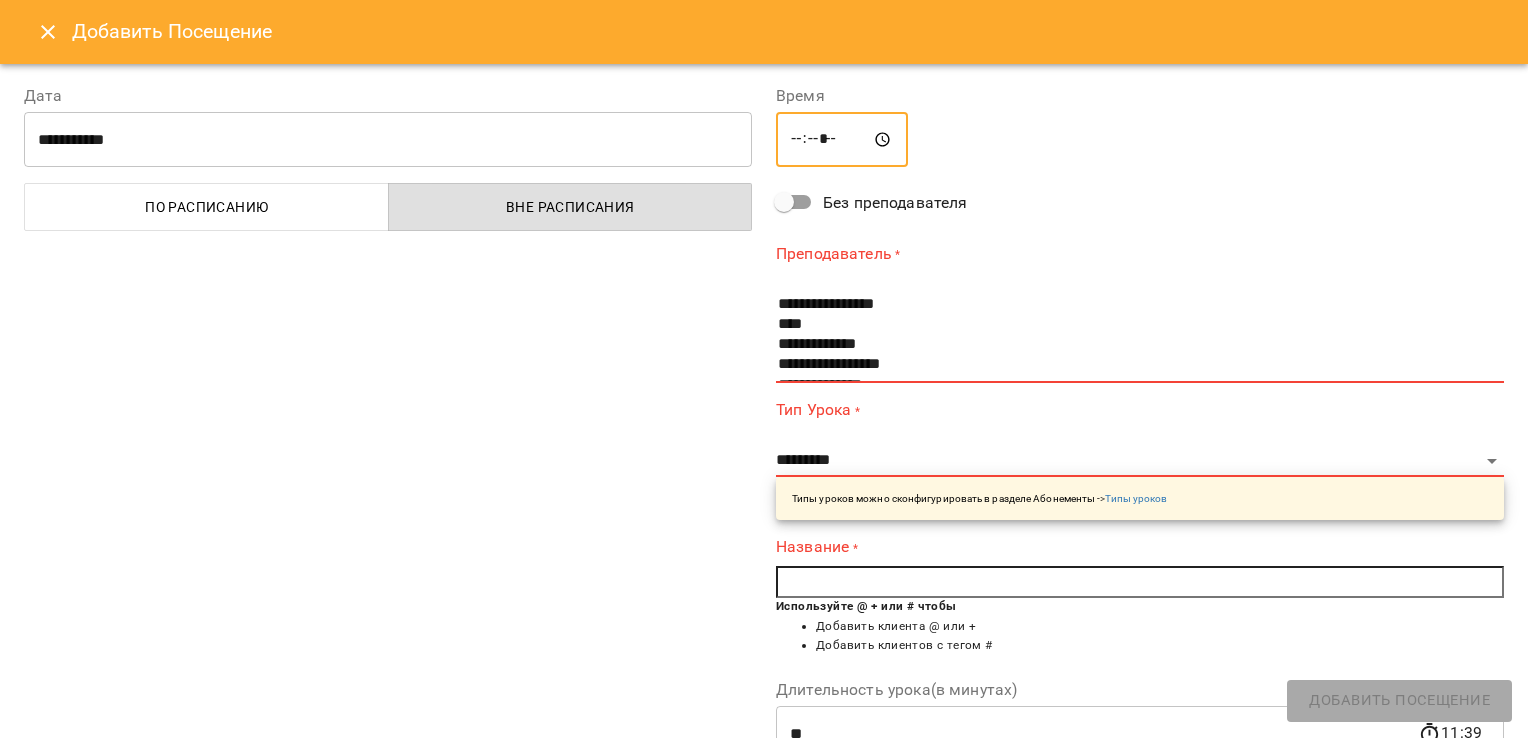 click on "*****" at bounding box center (842, 140) 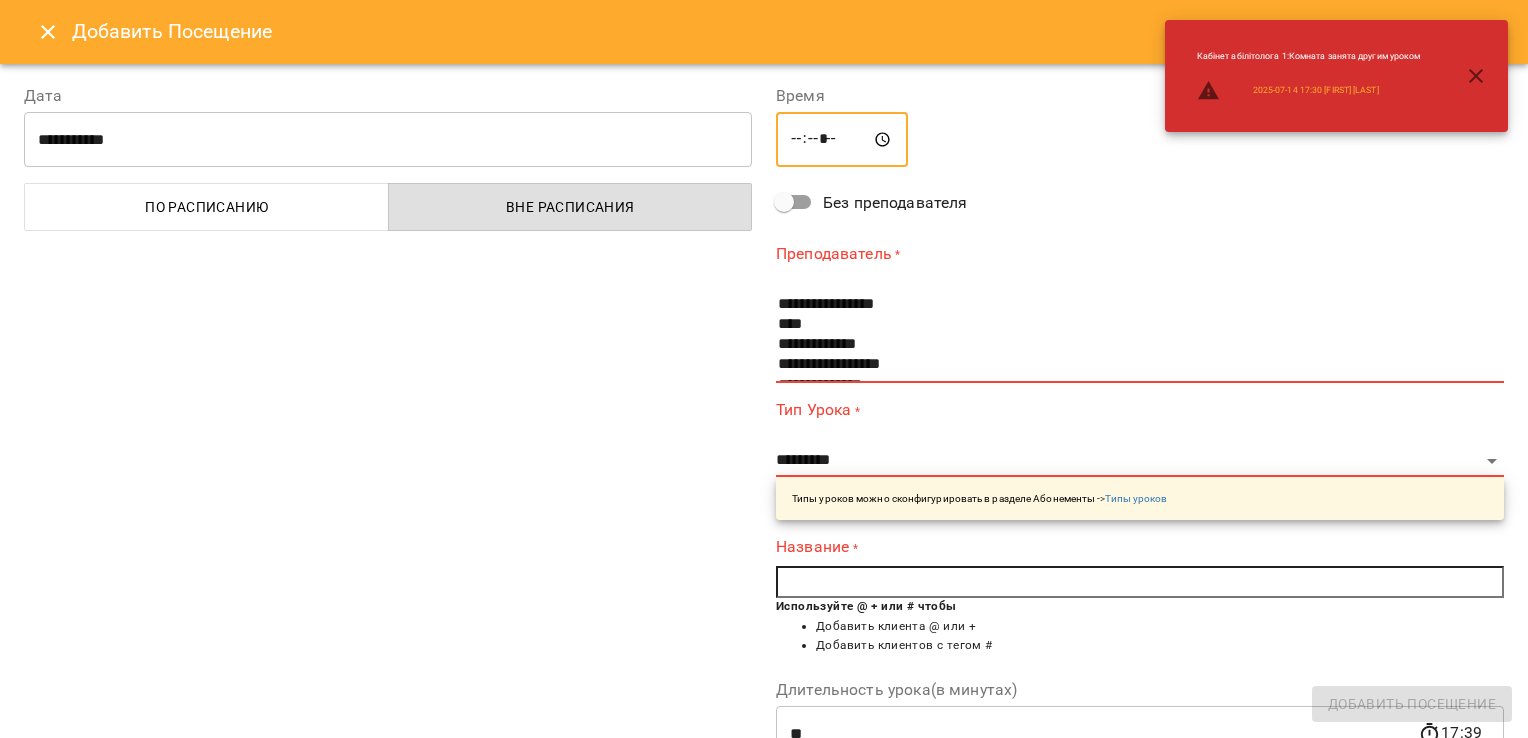 type on "*****" 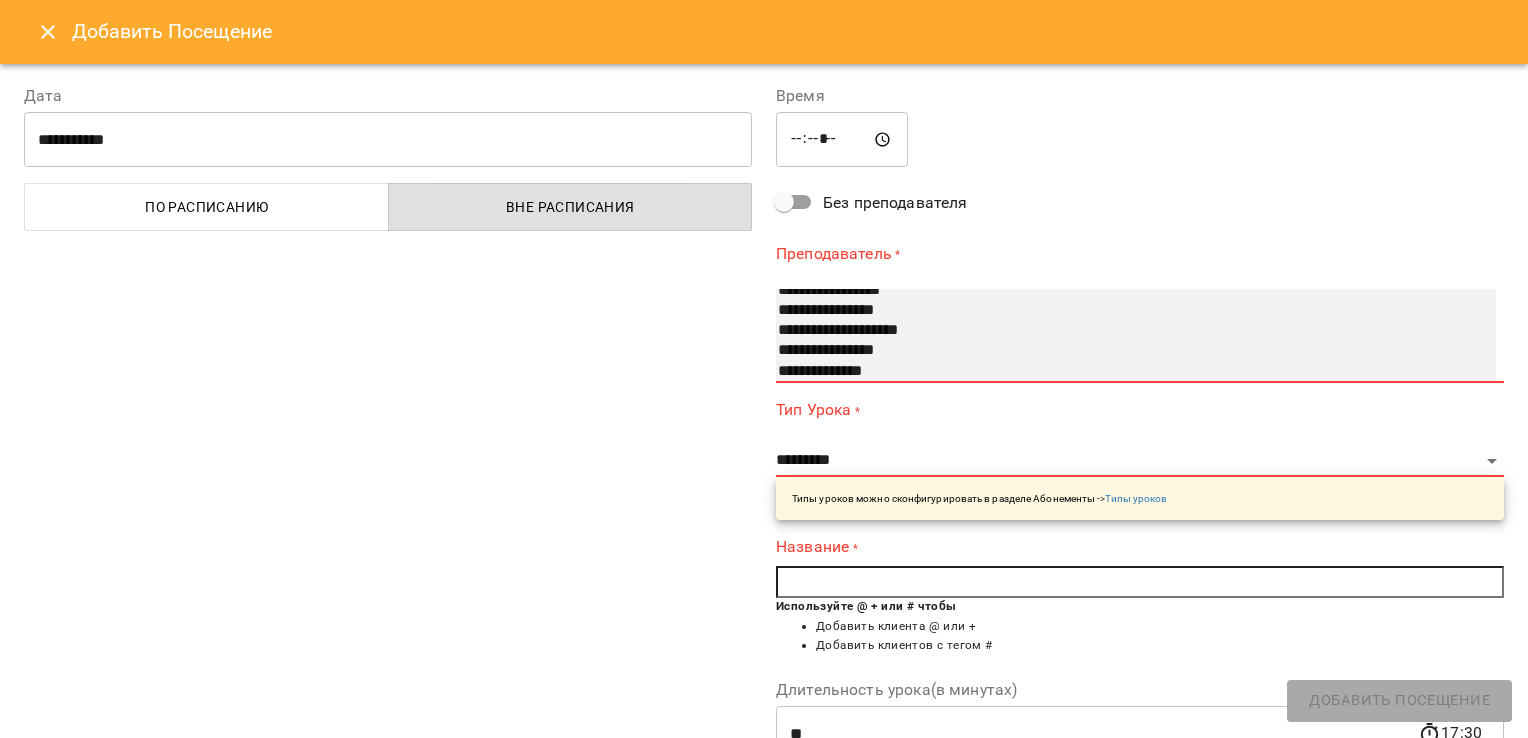 scroll, scrollTop: 141, scrollLeft: 0, axis: vertical 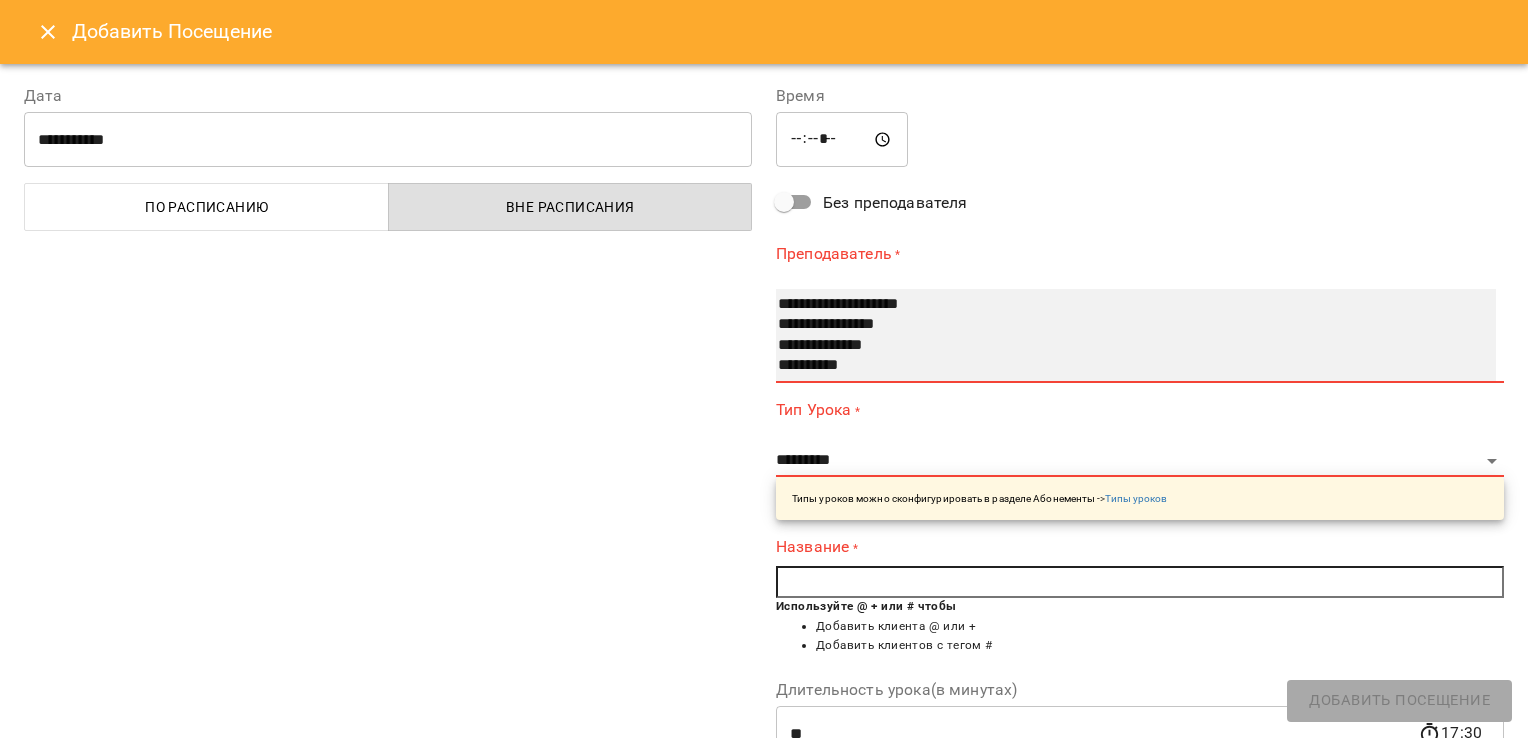 select on "**********" 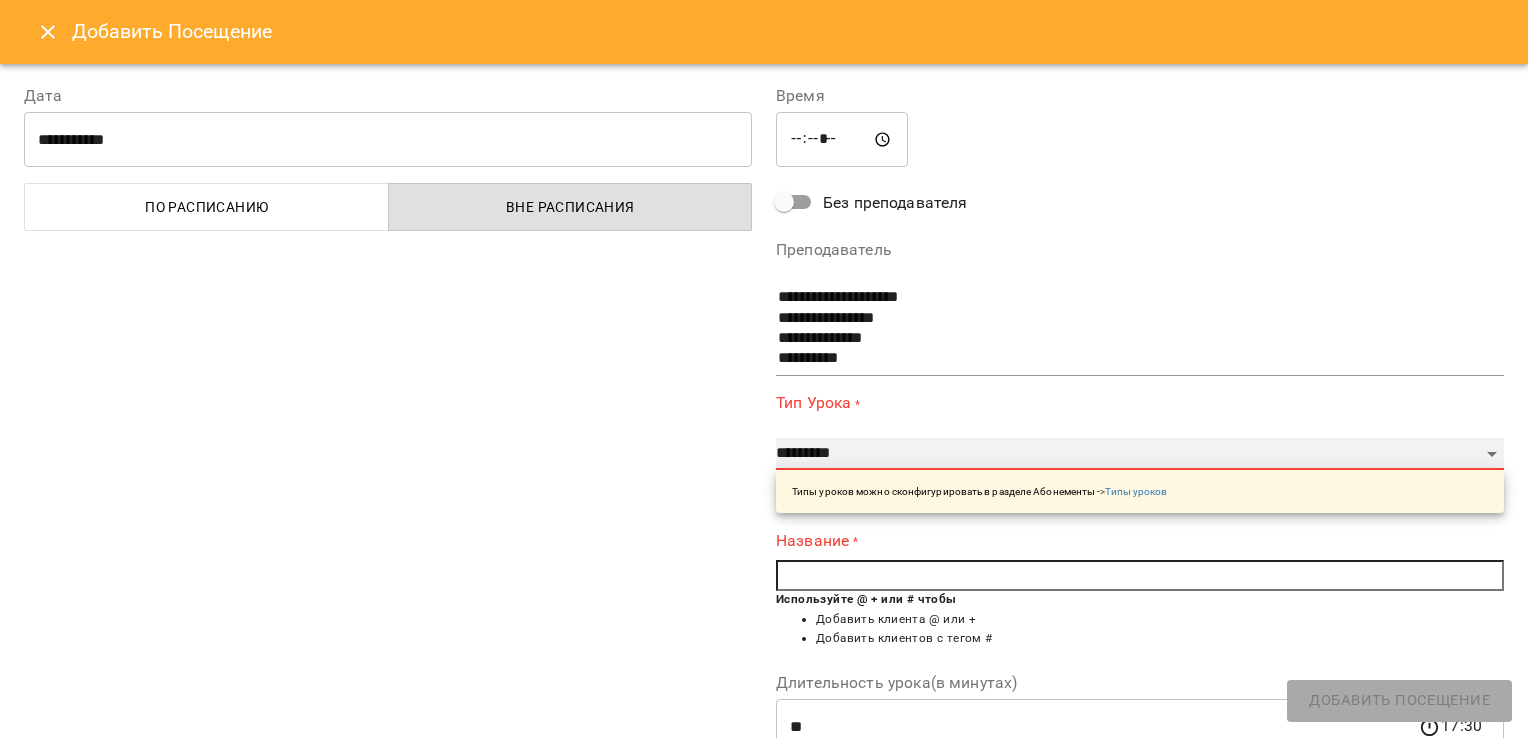click on "**********" at bounding box center (1140, 454) 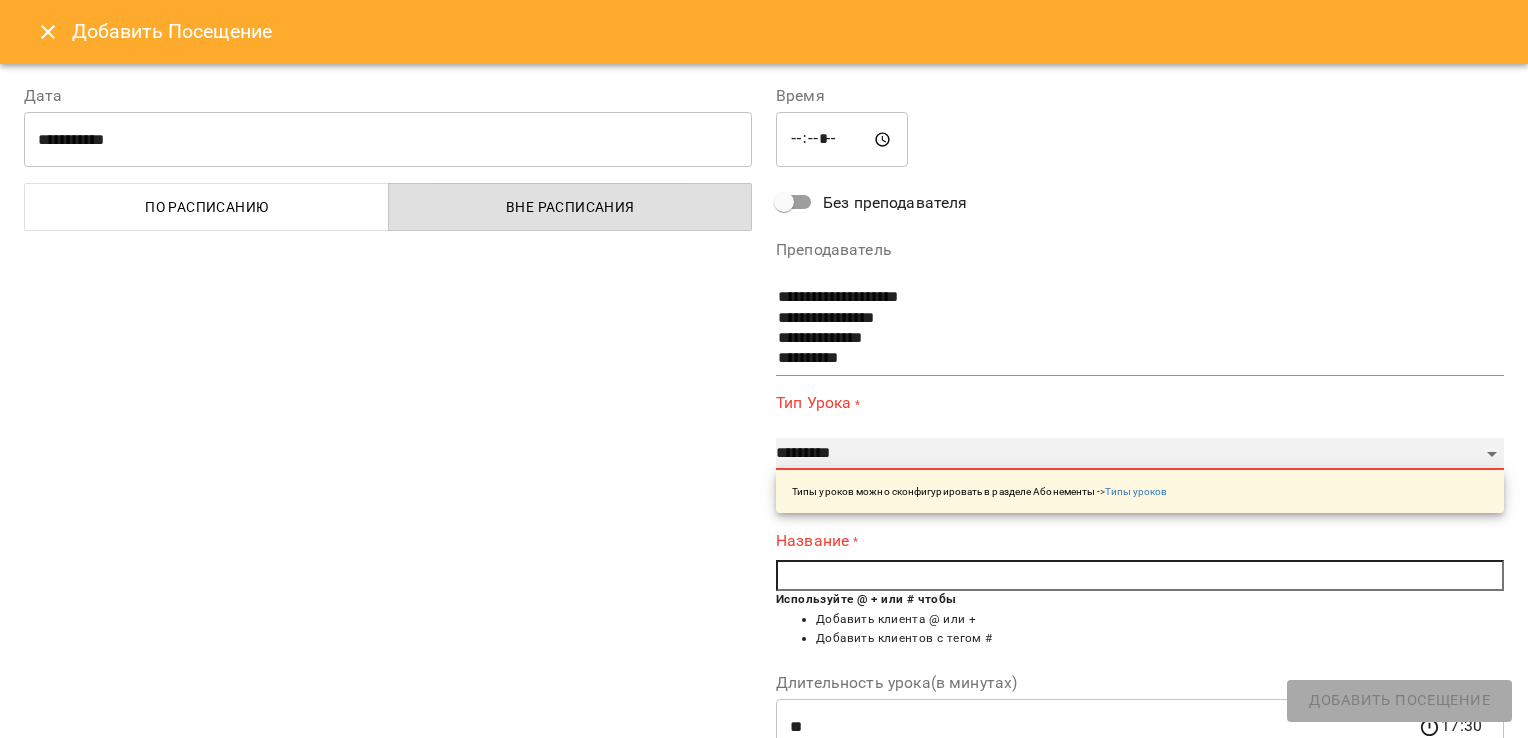 select on "**" 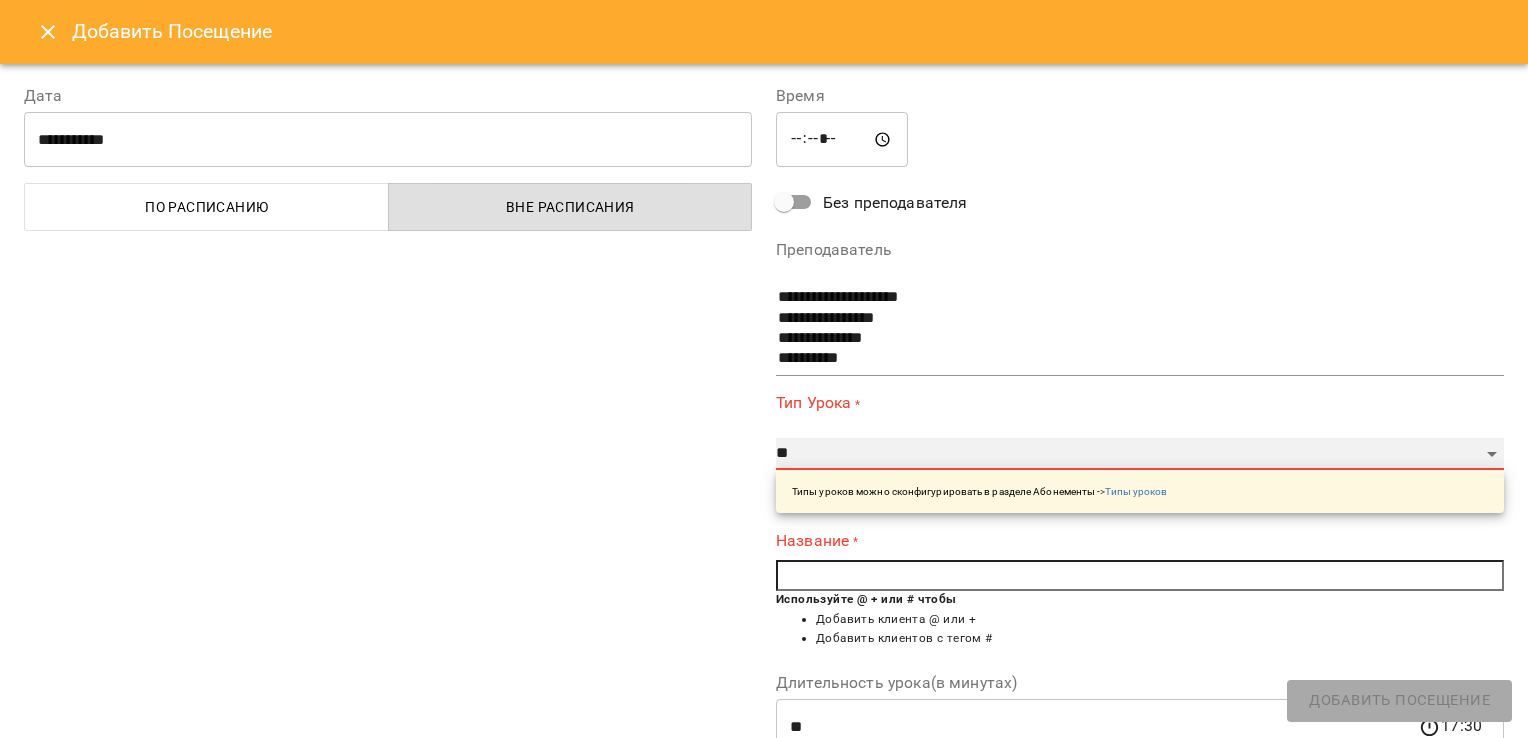 click on "**********" at bounding box center (1140, 454) 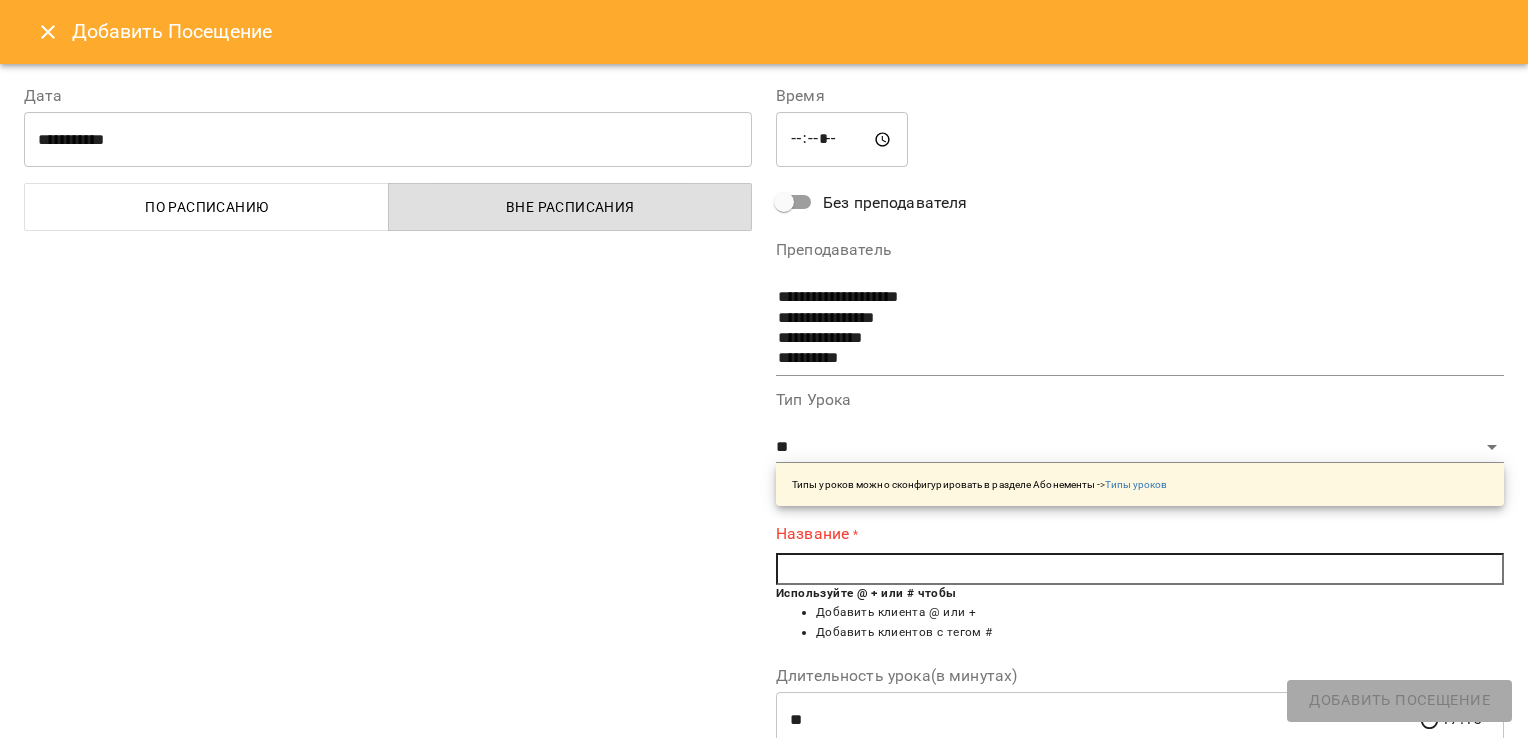 click at bounding box center (1140, 569) 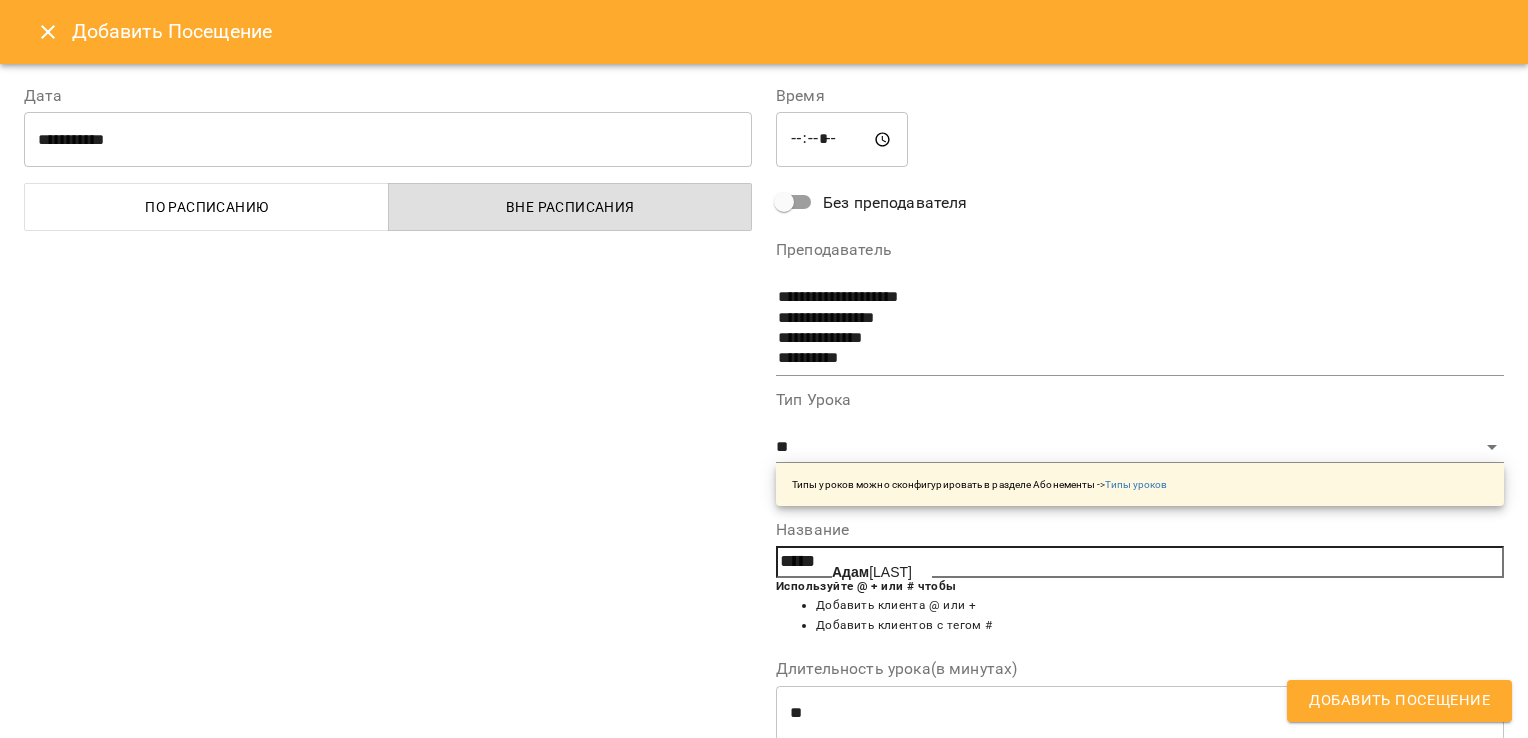 click on "Адам" 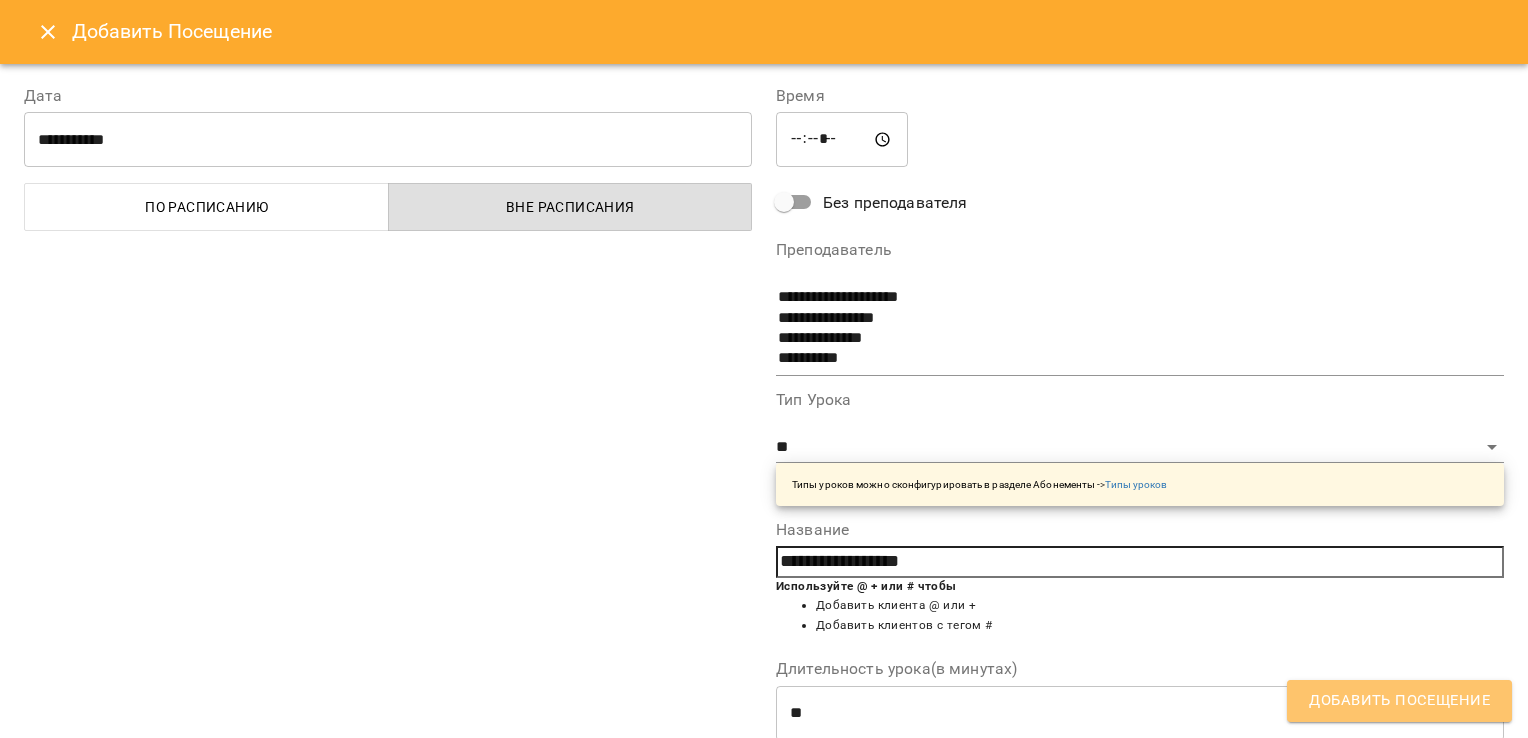 click on "Добавить Посещение" at bounding box center [1399, 701] 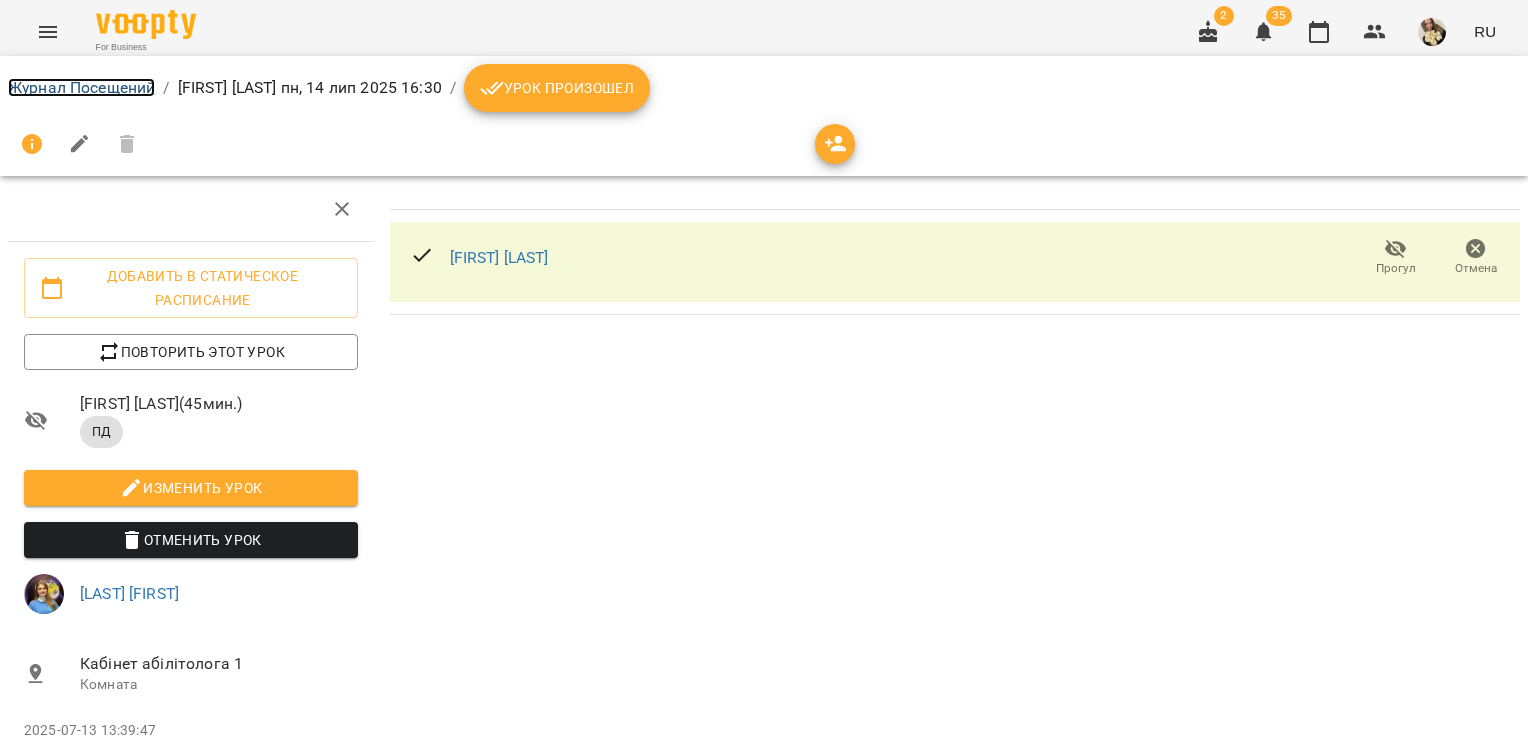 click on "Журнал Посещений" at bounding box center [81, 87] 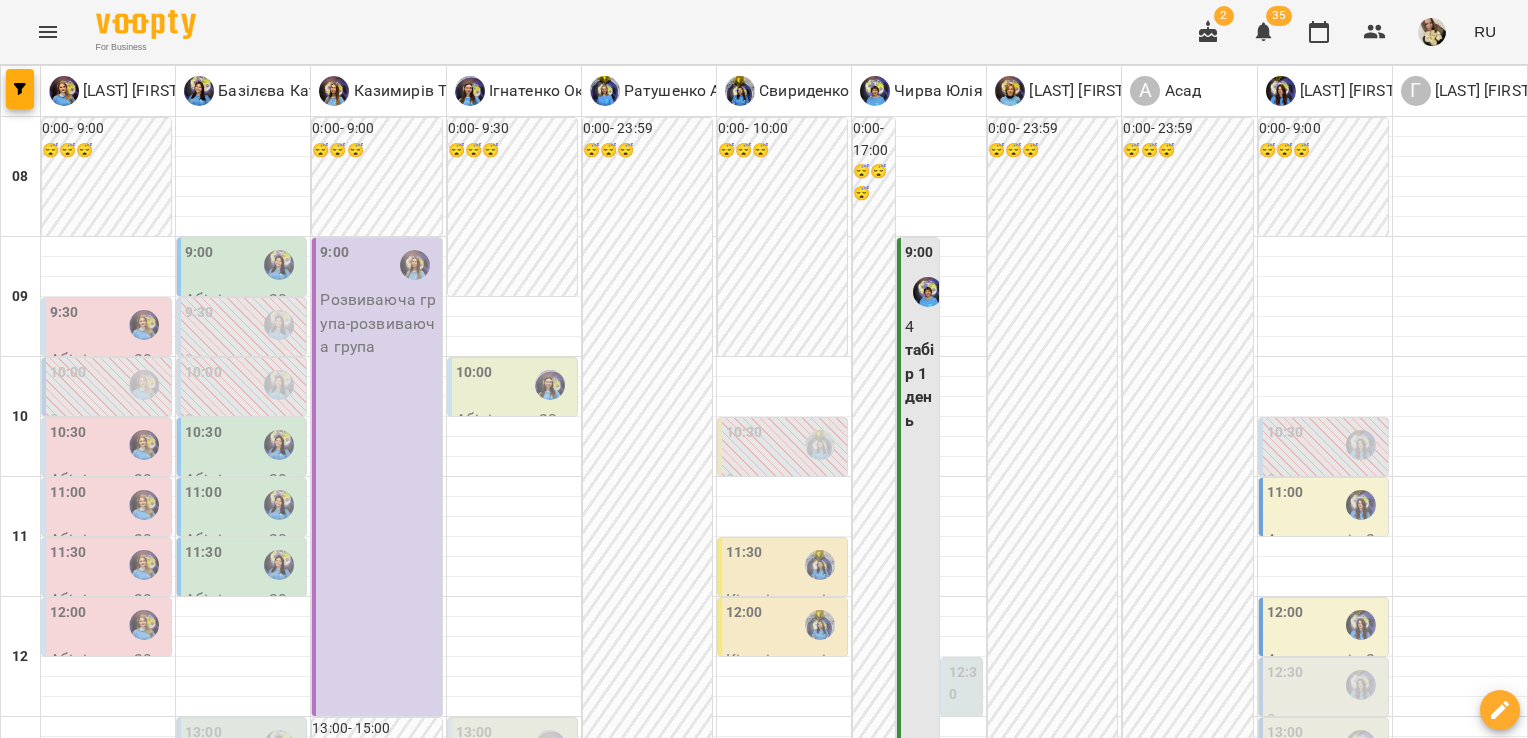 scroll, scrollTop: 92, scrollLeft: 0, axis: vertical 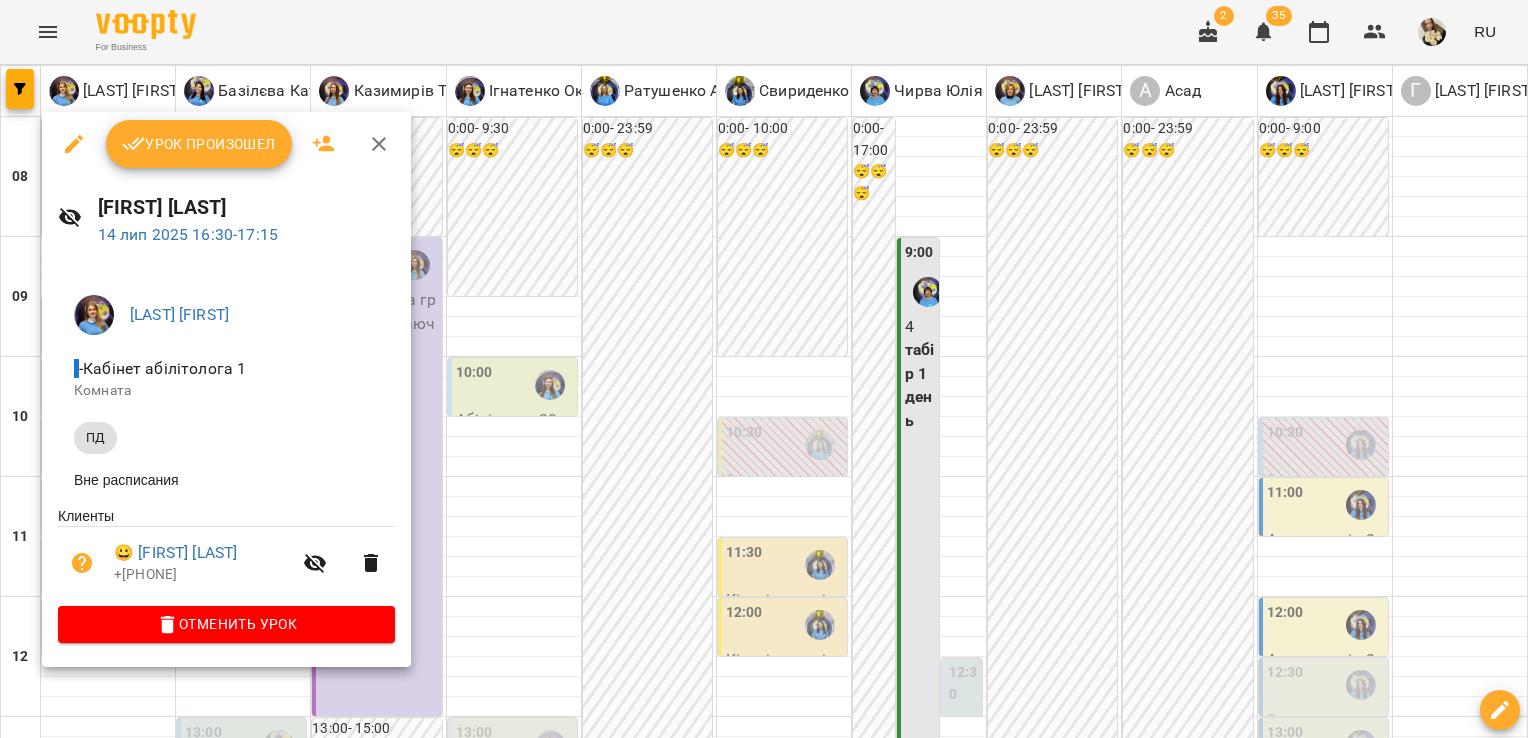 click at bounding box center [764, 369] 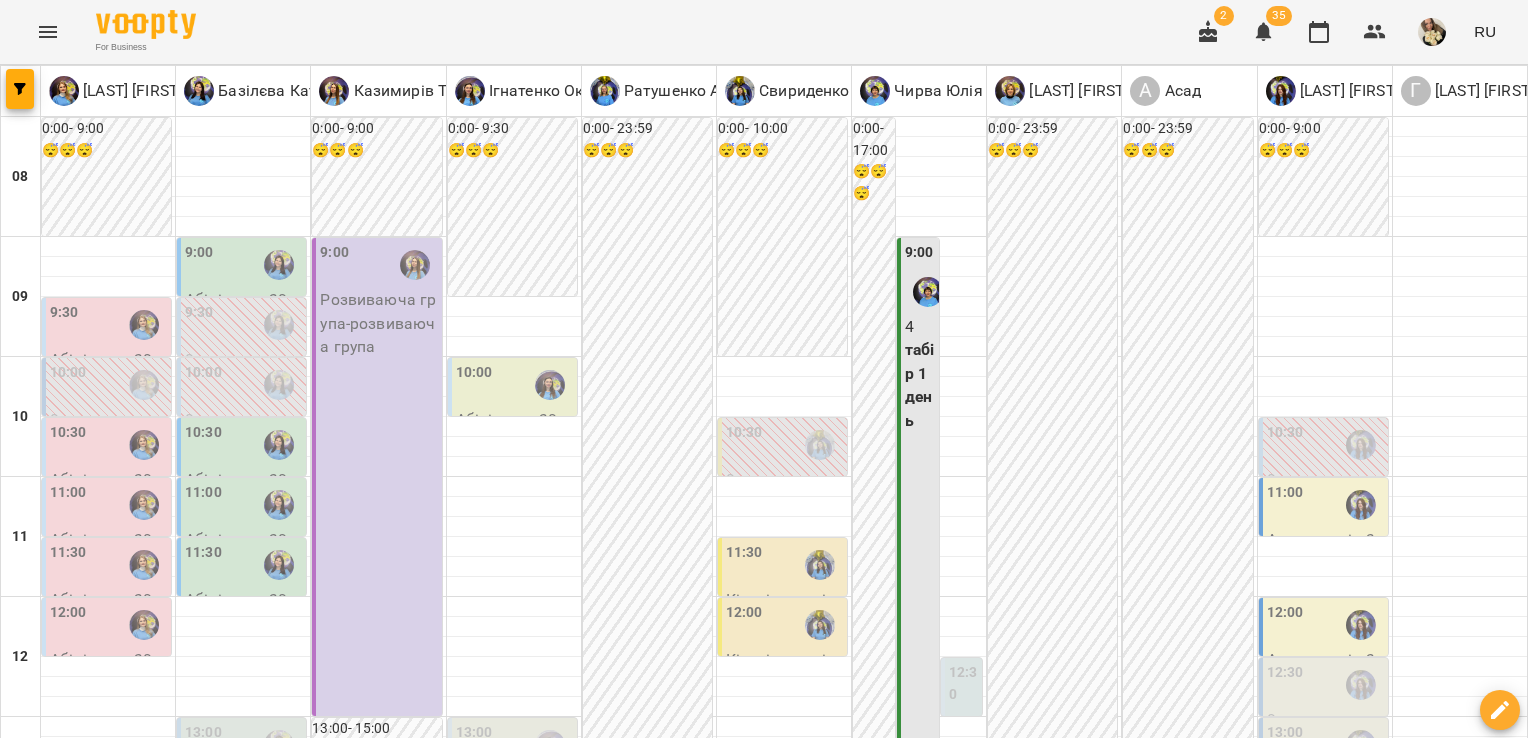 scroll, scrollTop: 0, scrollLeft: 0, axis: both 